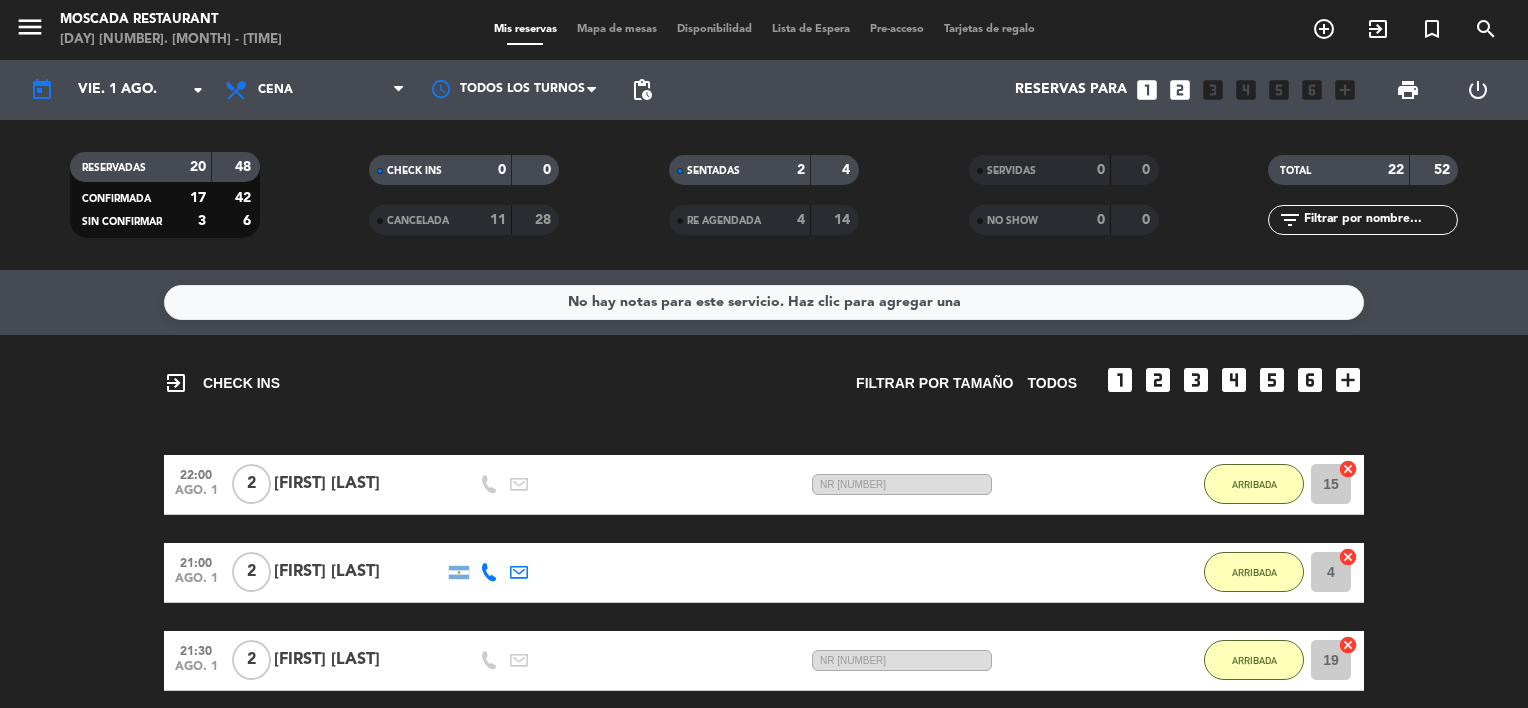 scroll, scrollTop: 0, scrollLeft: 0, axis: both 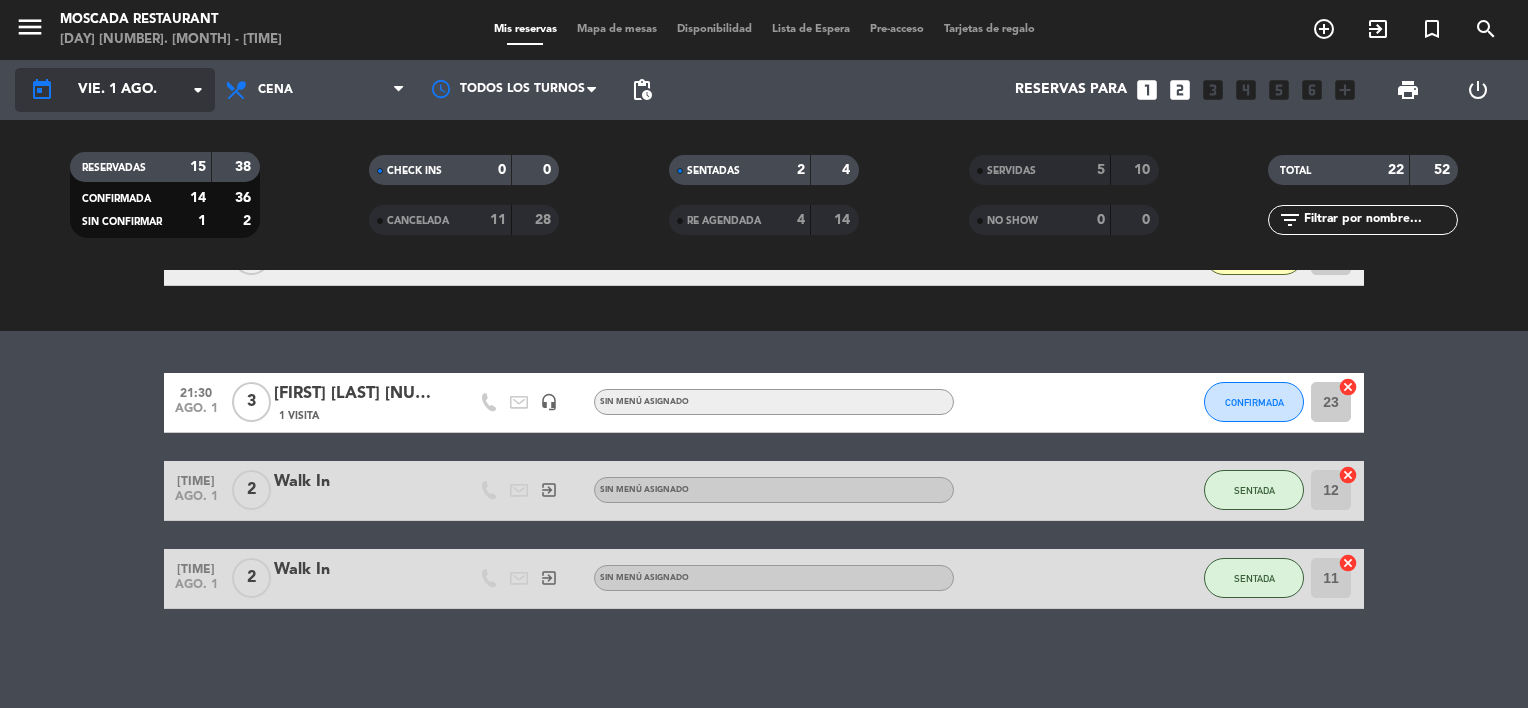 click on "vie. 1 ago." 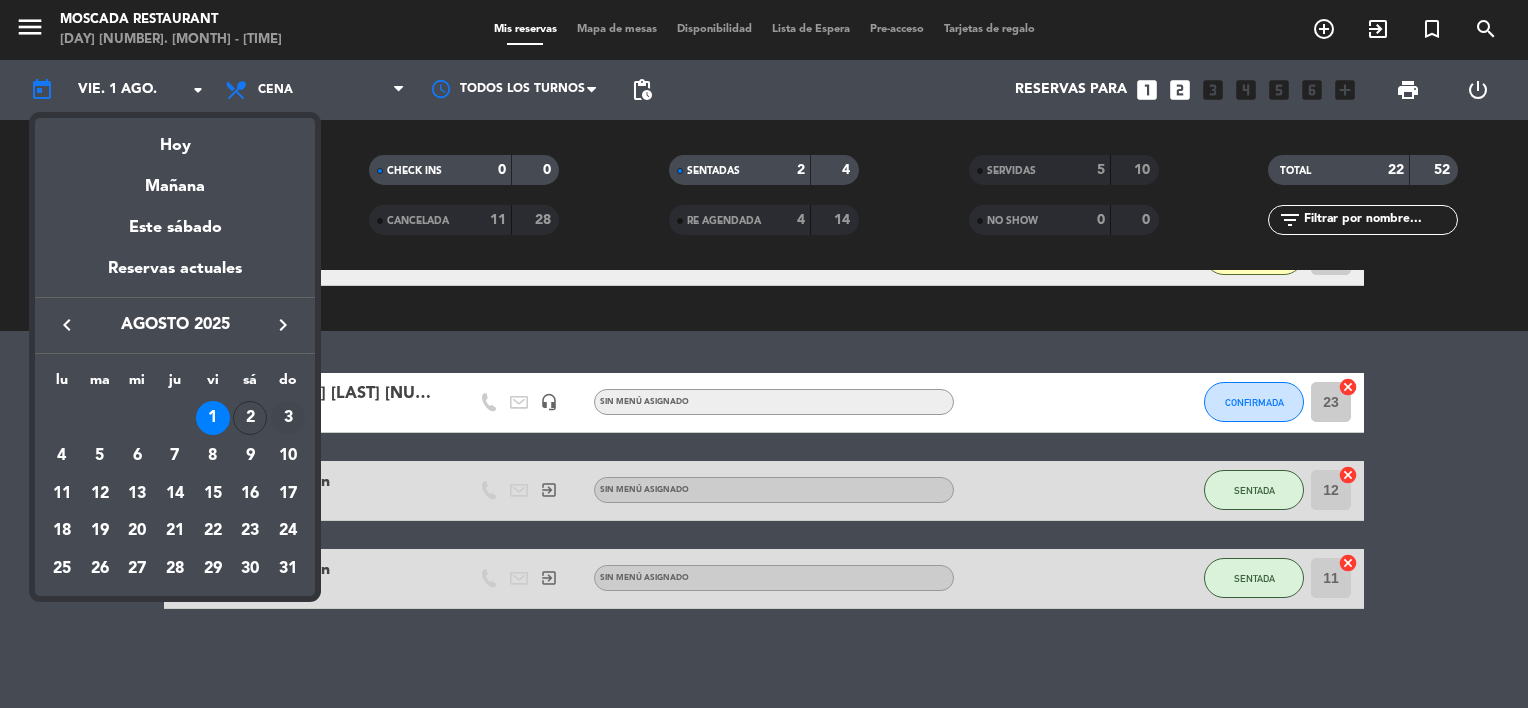 click on "3" at bounding box center (288, 418) 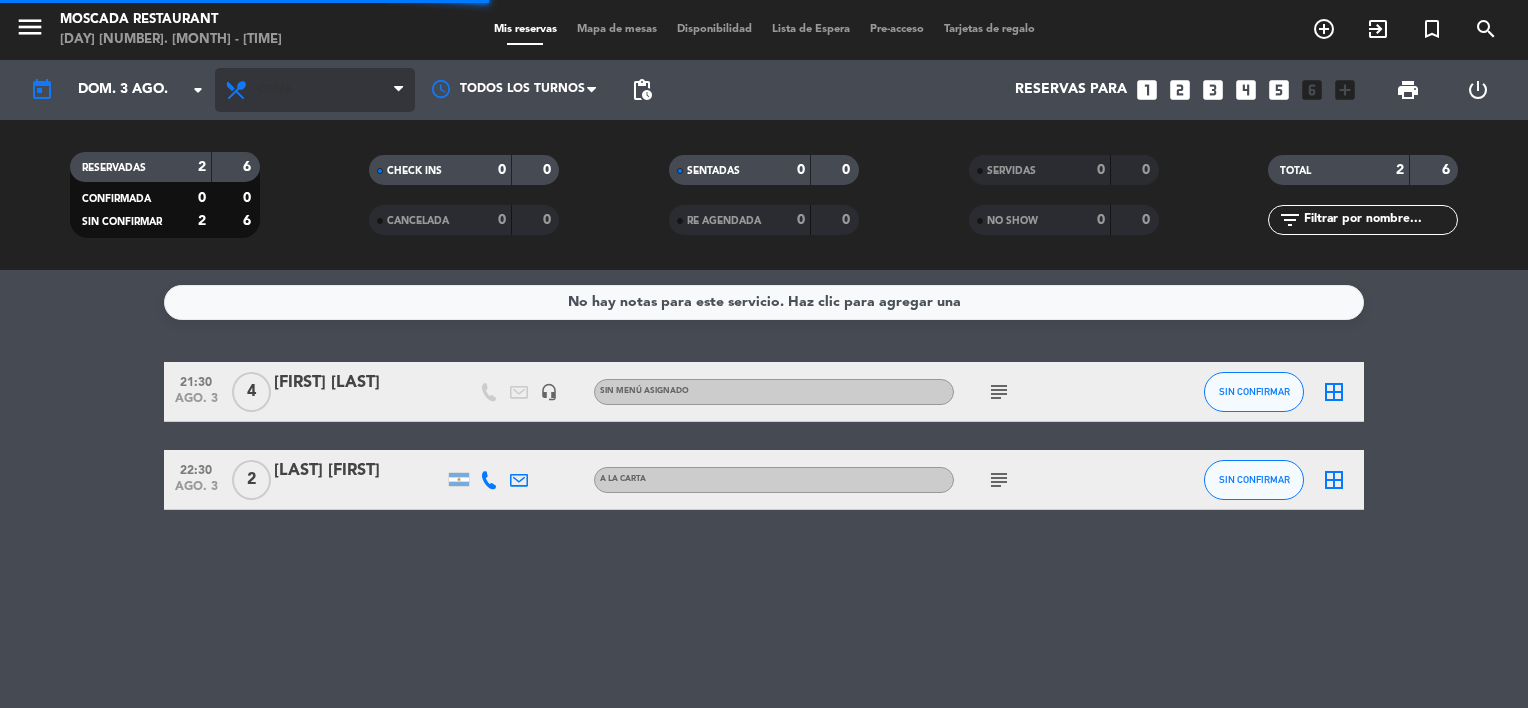 scroll, scrollTop: 0, scrollLeft: 0, axis: both 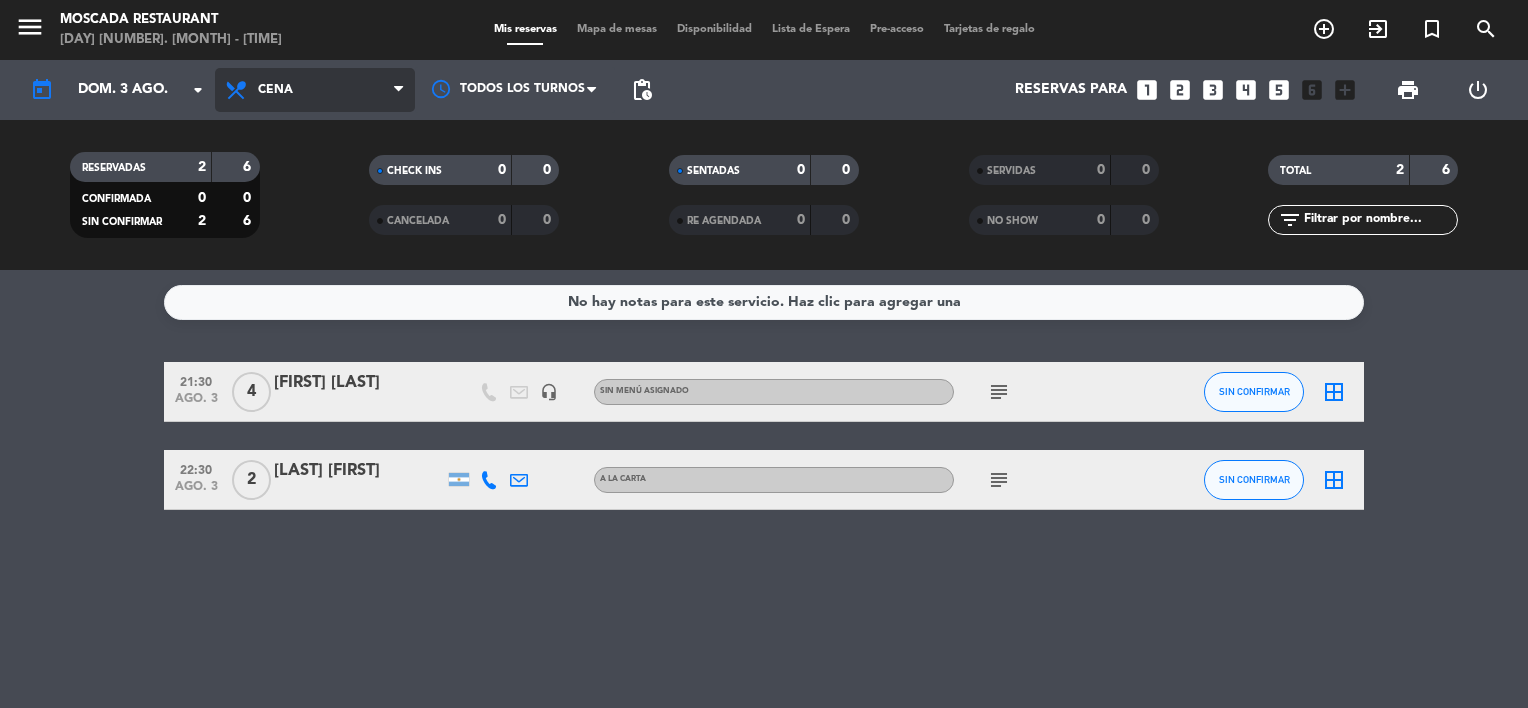 click on "Cena" at bounding box center [315, 90] 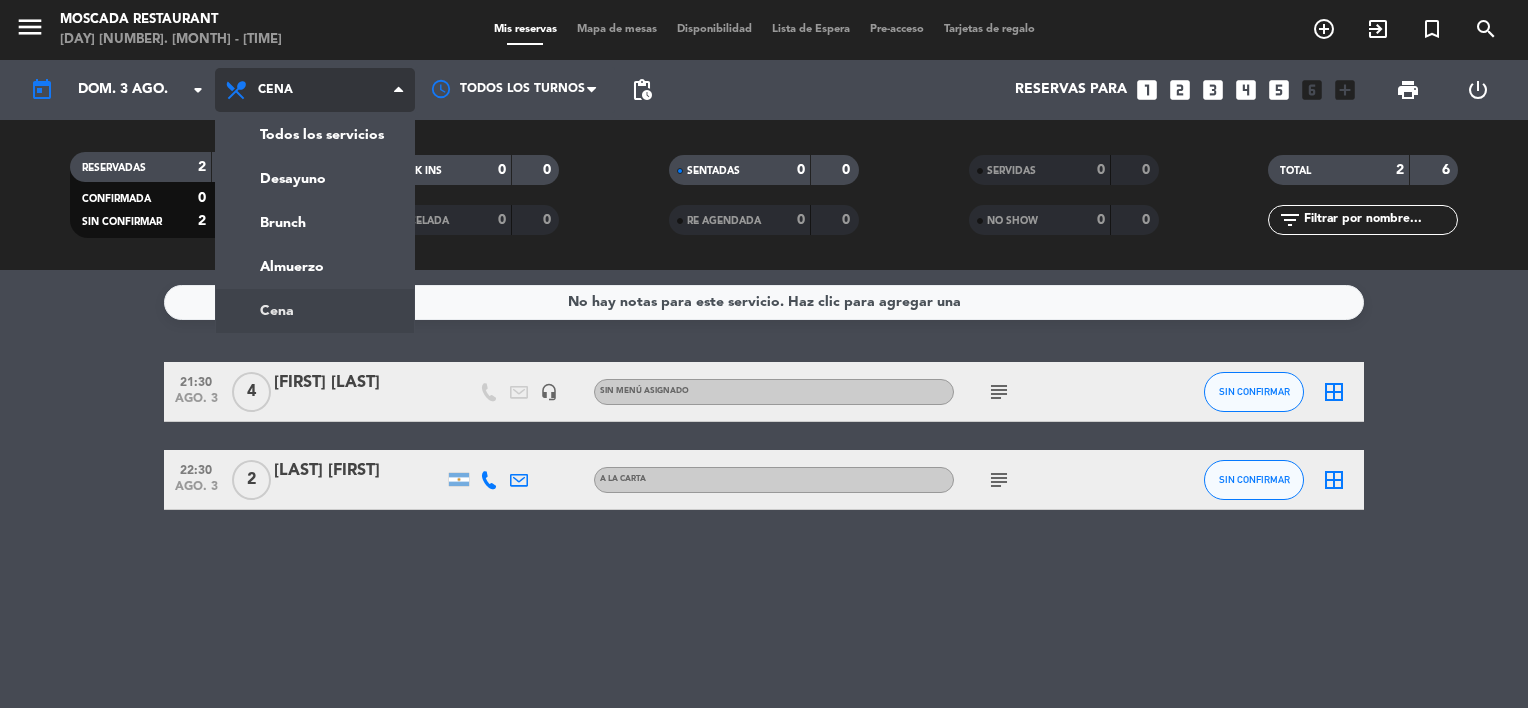 click on "Cena" at bounding box center [315, 90] 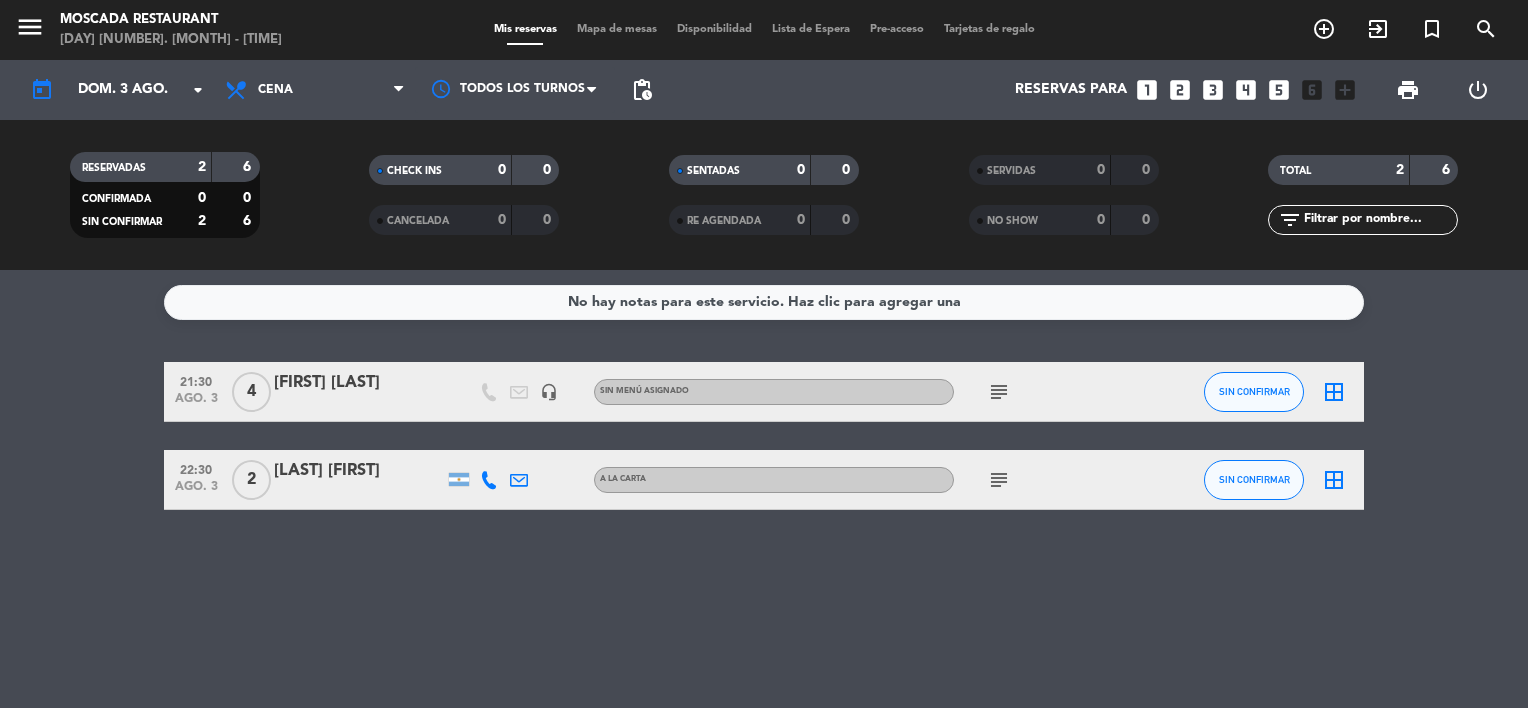 click on "No hay notas para este servicio. Haz clic para agregar una   21:30   ago. 3   4   [FIRST] [LAST]   headset_mic  Sin menú asignado  subject  SIN CONFIRMAR  border_all   22:30   ago. 3   2   [FIRST] [LAST]   A LA CARTA  subject  SIN CONFIRMAR  border_all" 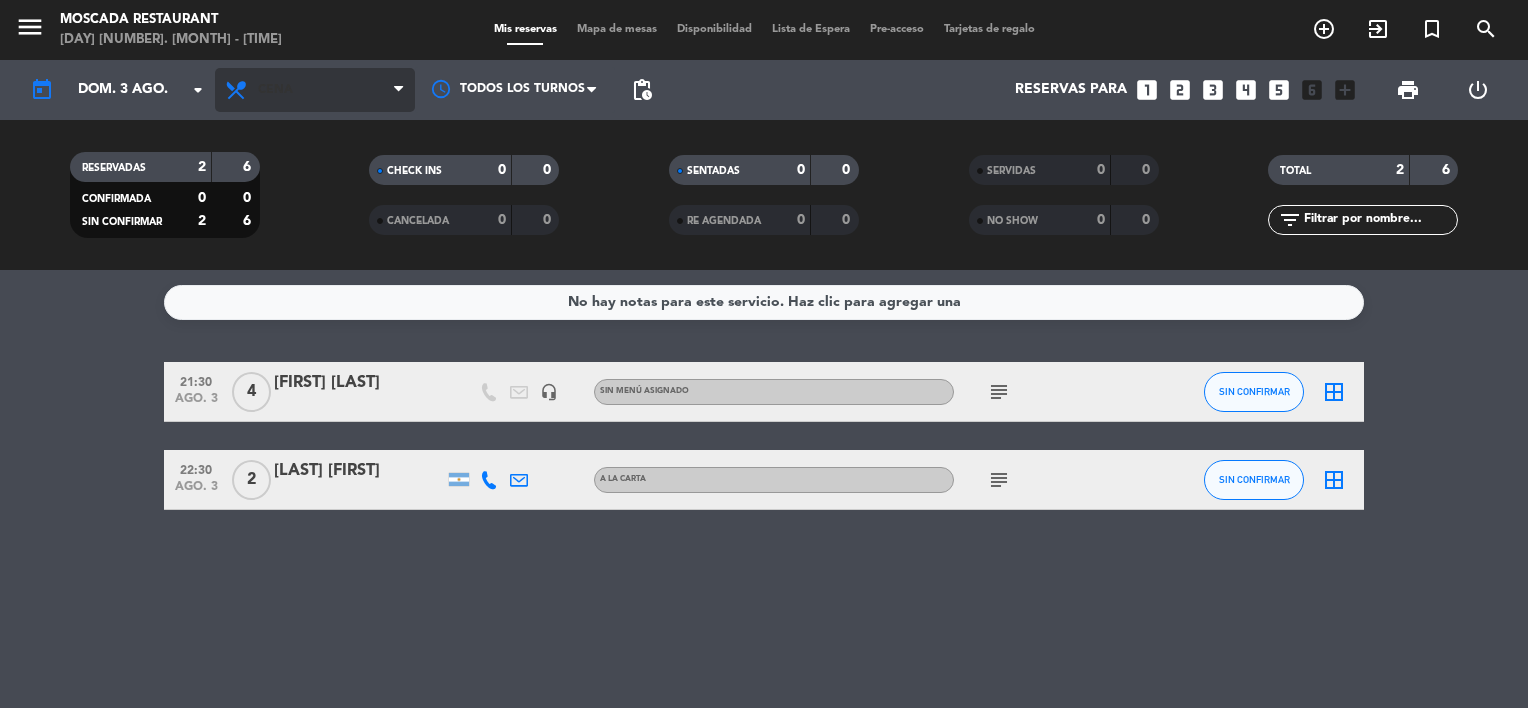 click on "Cena" at bounding box center [315, 90] 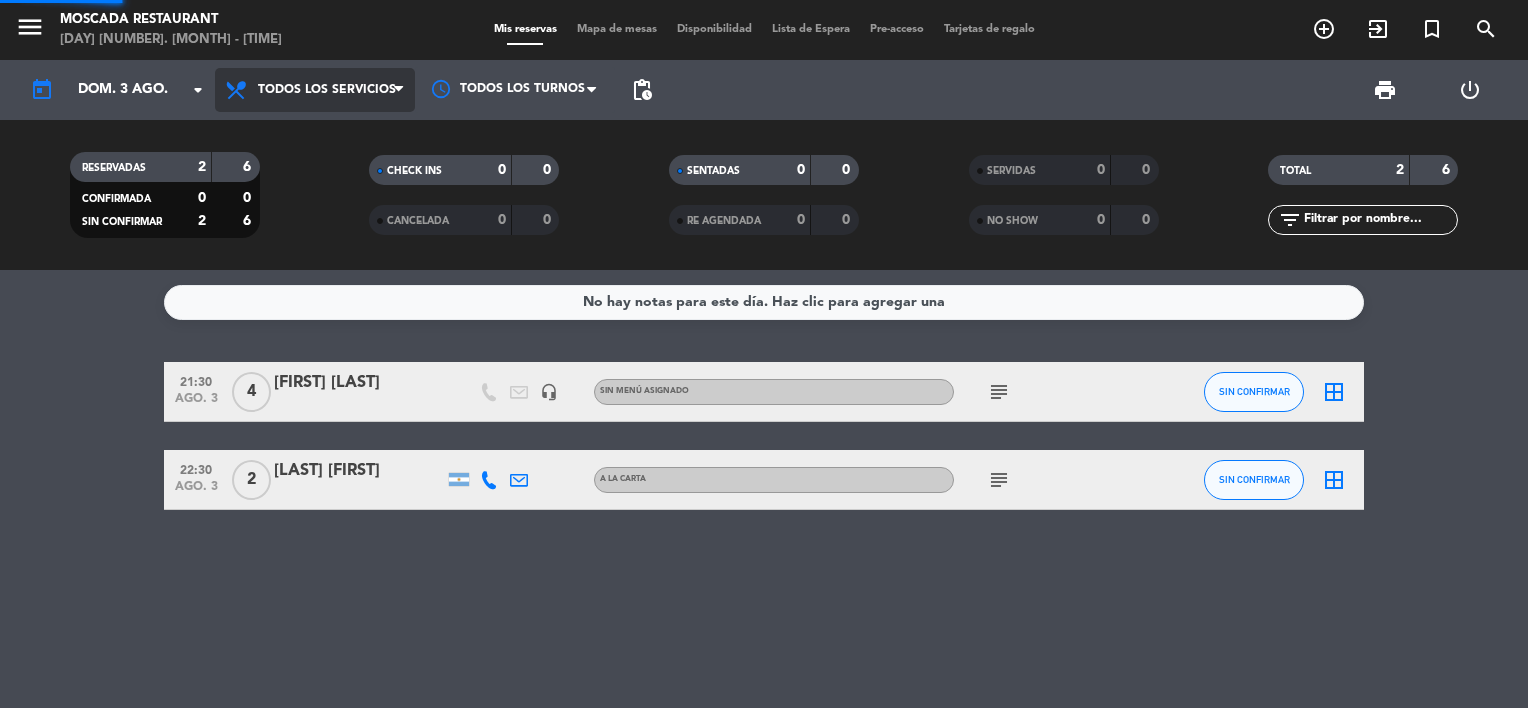 click on "menu  Moscada Restaurant   [DAY] [NUMBER]. [MONTH] - [TIME]   Mis reservas   Mapa de mesas   Disponibilidad   Lista de Espera   Pre-acceso   Tarjetas de regalo  add_circle_outline exit_to_app turned_in_not search today    dom. 3 [MONTH] arrow_drop_down  Todos los servicios  Desayuno  Brunch  Almuerzo  Cena  Todos los servicios  Todos los servicios  Desayuno  Brunch  Almuerzo  Cena Todos los turnos pending_actions print  power_settings_new   RESERVADAS   2   6   CONFIRMADA   0   0   SIN CONFIRMAR   2   6   CHECK INS   0   0   CANCELADA   0   0   SENTADAS   0   0   RE AGENDADA   0   0   SERVIDAS   0   0   NO SHOW   0   0   TOTAL   2   6  filter_list" 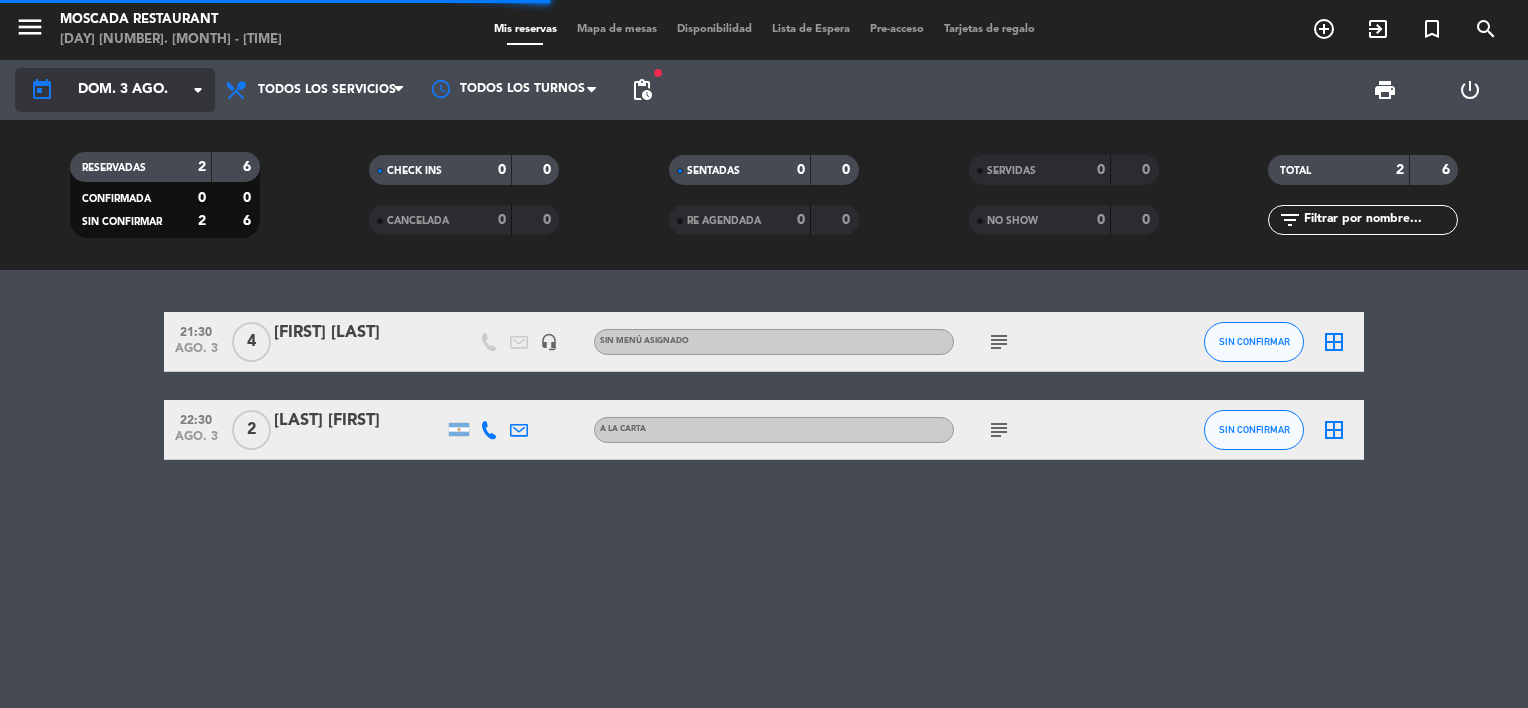 click on "dom. 3 ago." 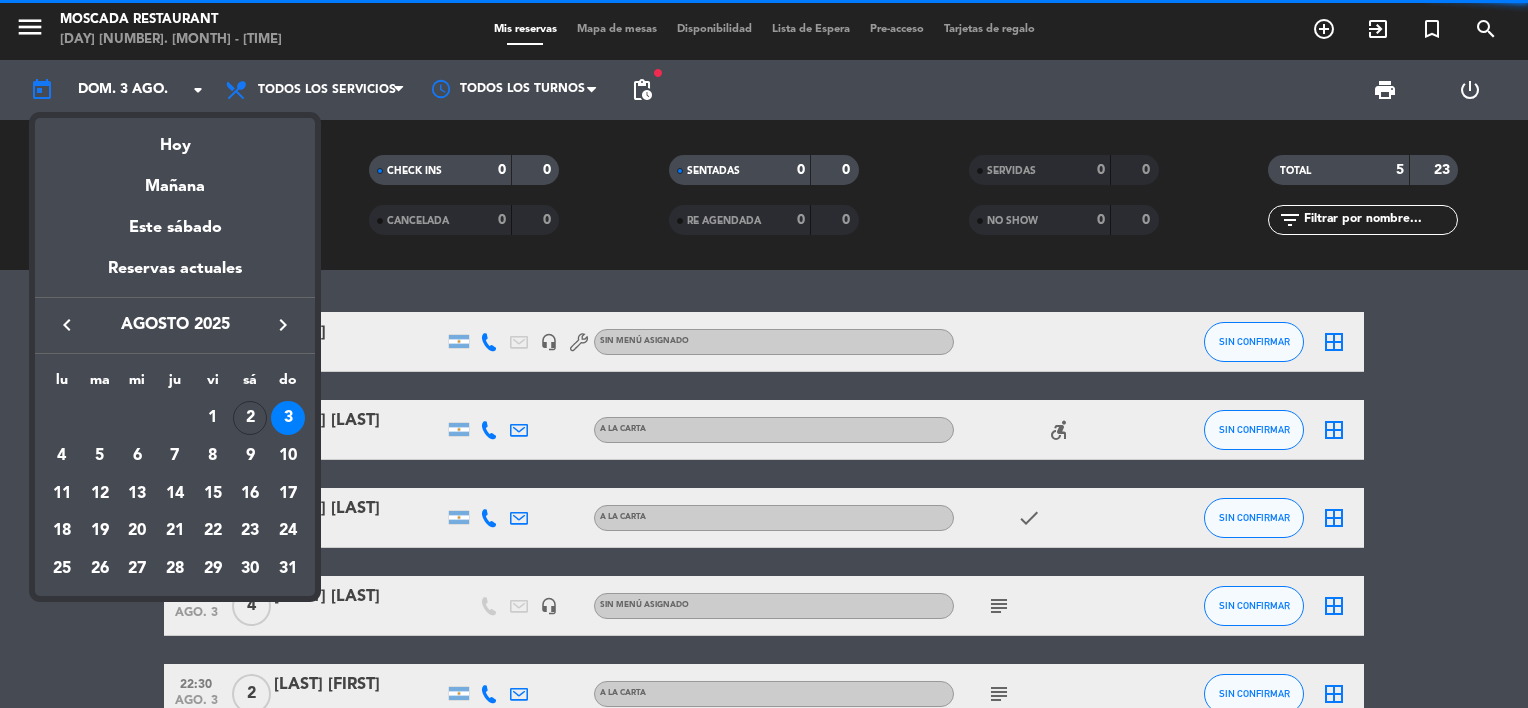 click at bounding box center (764, 354) 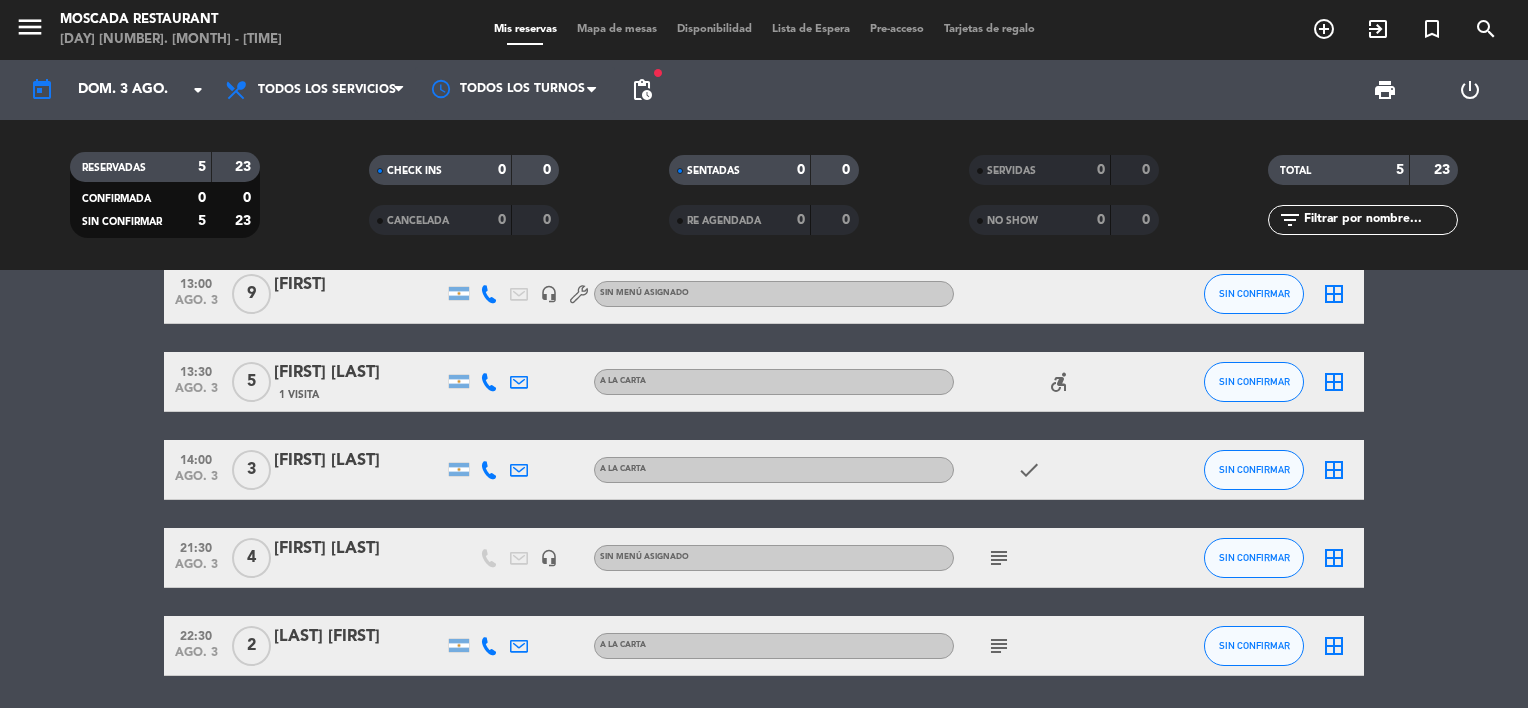 scroll, scrollTop: 0, scrollLeft: 0, axis: both 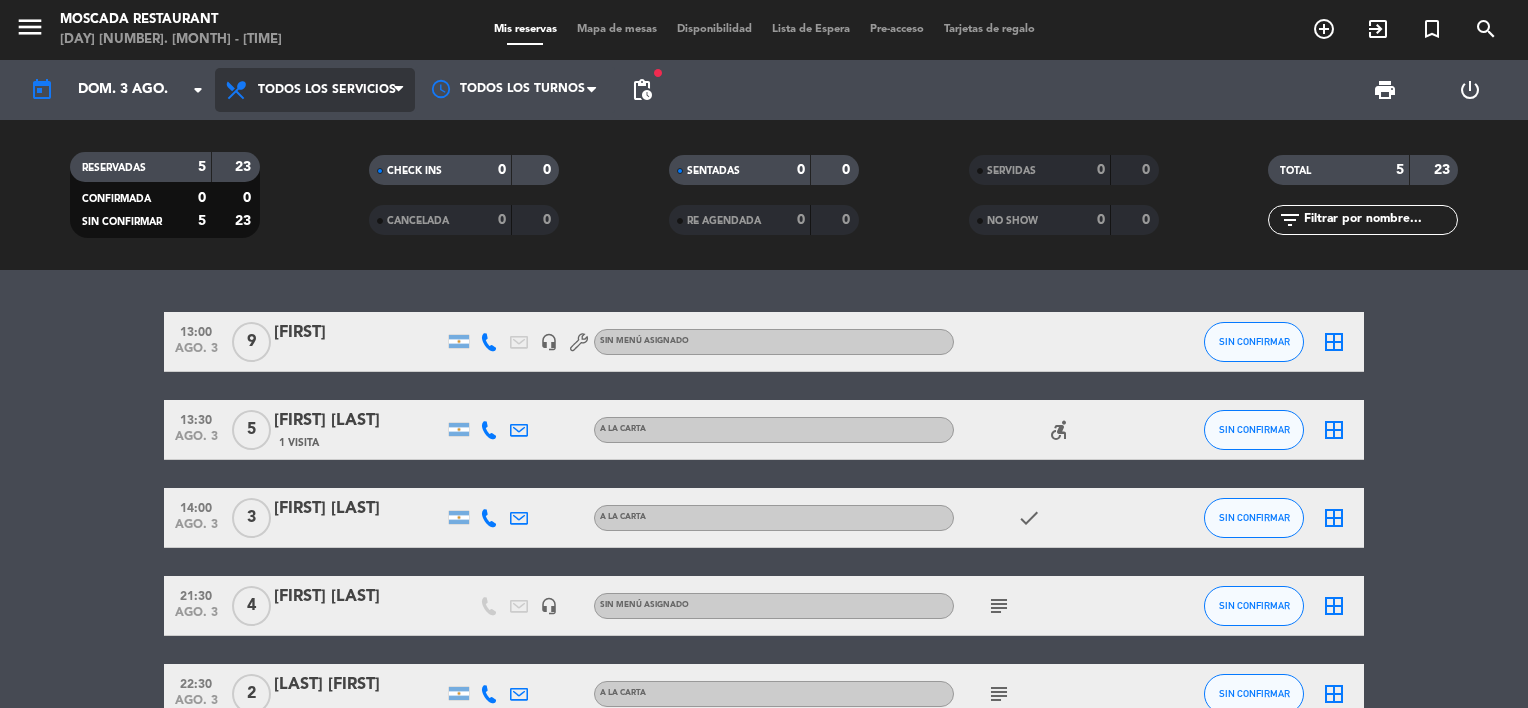 click on "Todos los servicios" at bounding box center (327, 90) 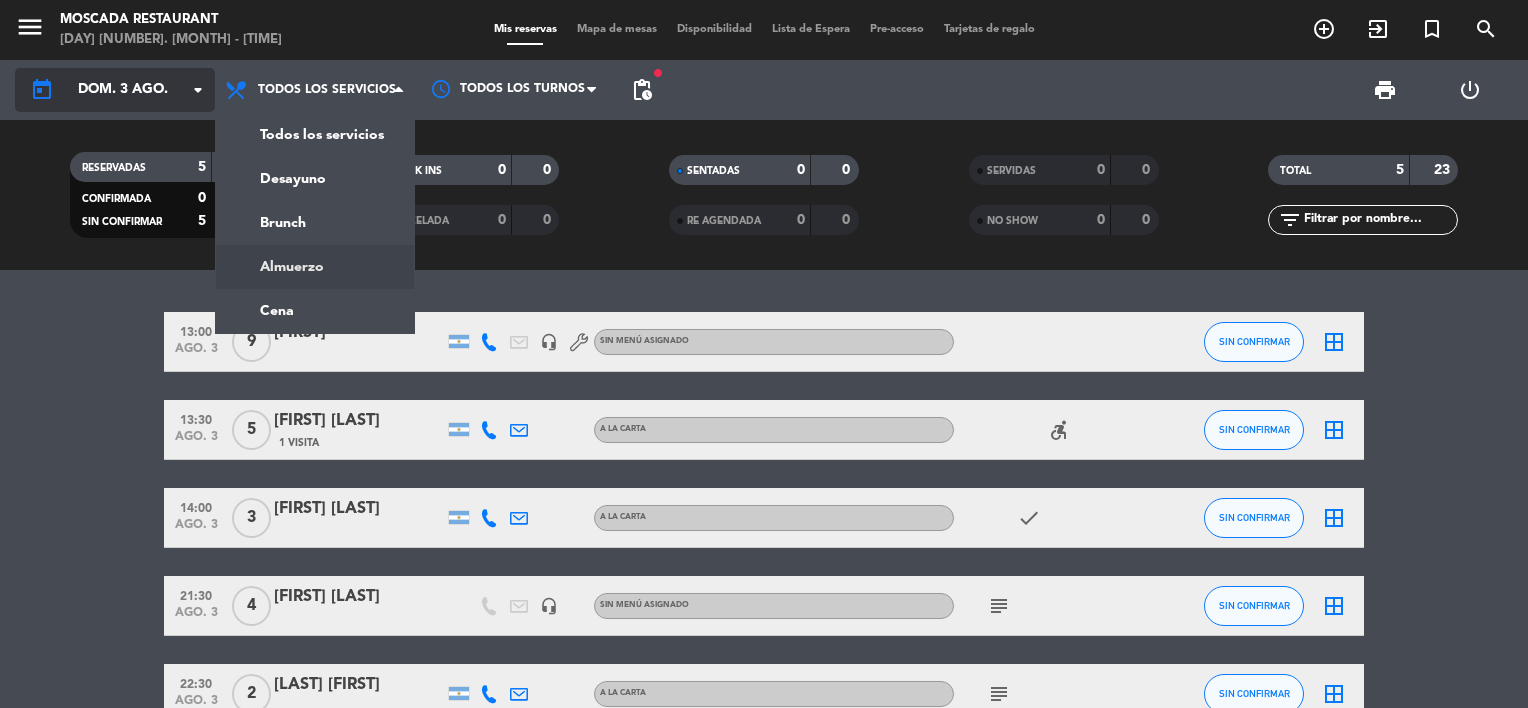 click on "dom. 3 ago." 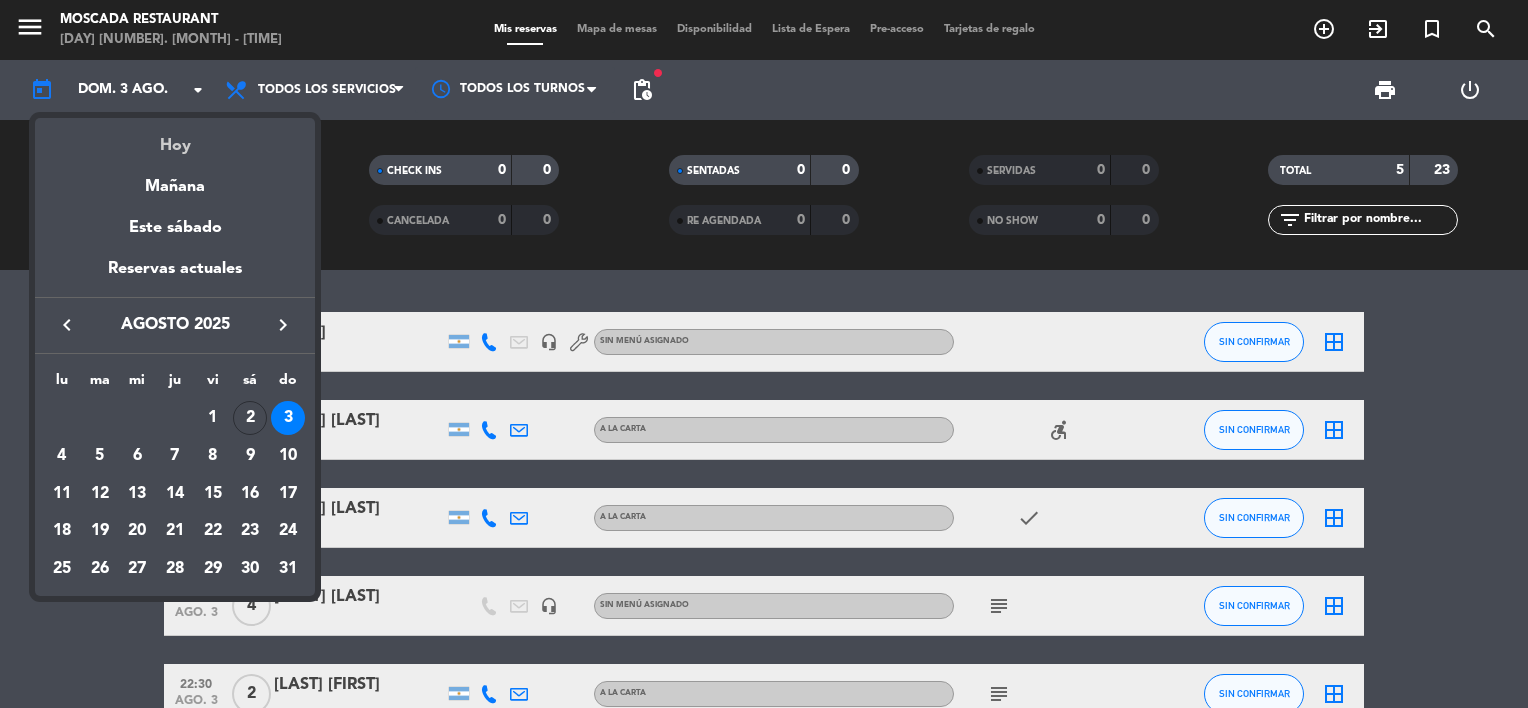 click on "Hoy" at bounding box center [175, 138] 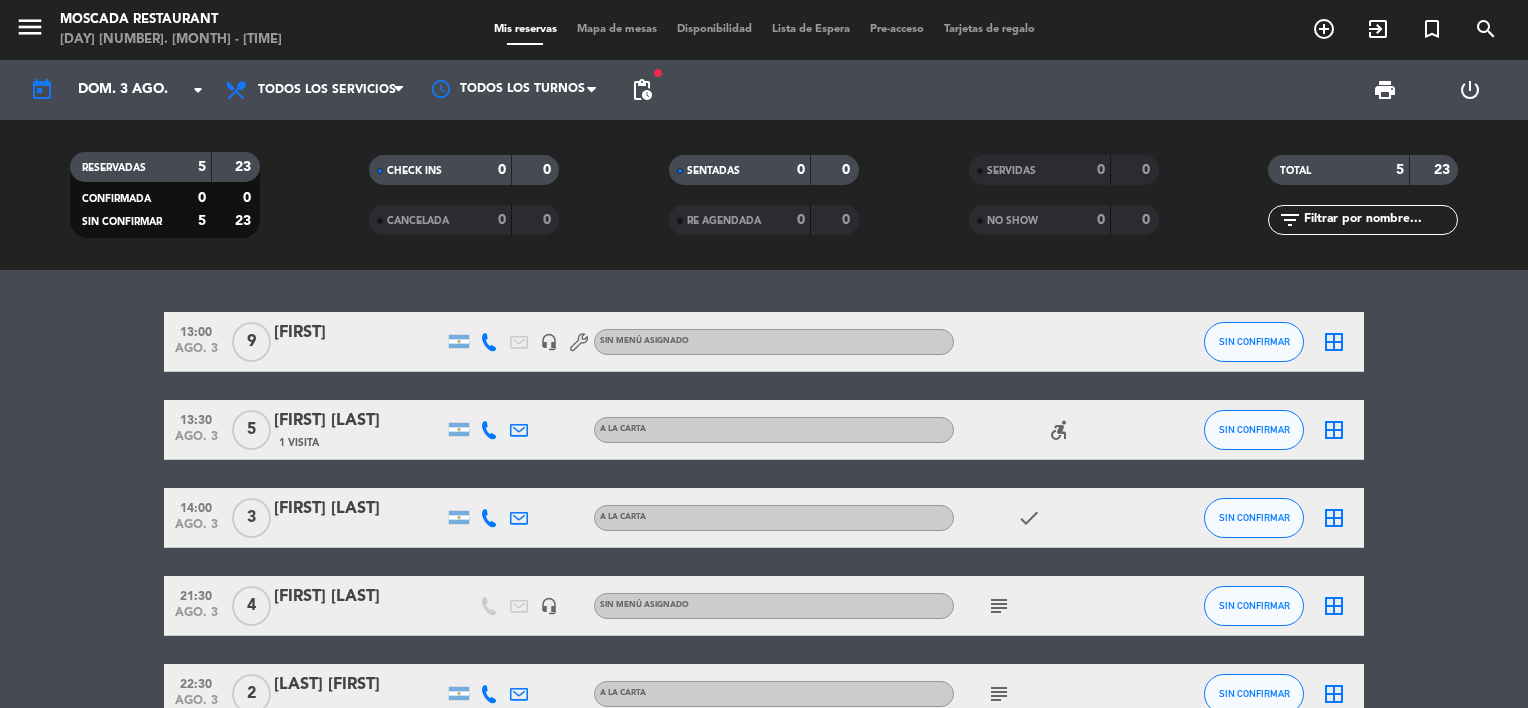 type on "sáb. 2 ago." 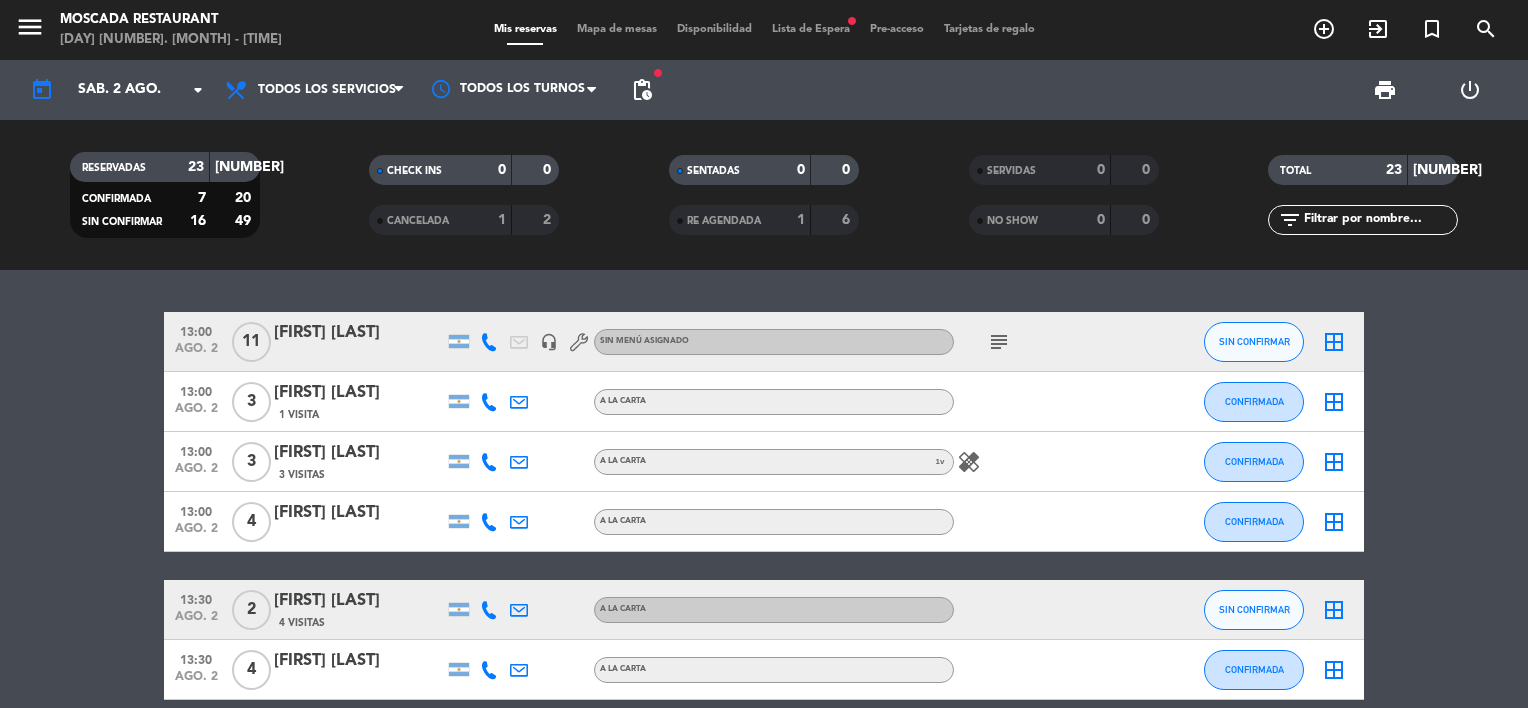 click on "Lista de Espera   fiber_manual_record" at bounding box center (811, 29) 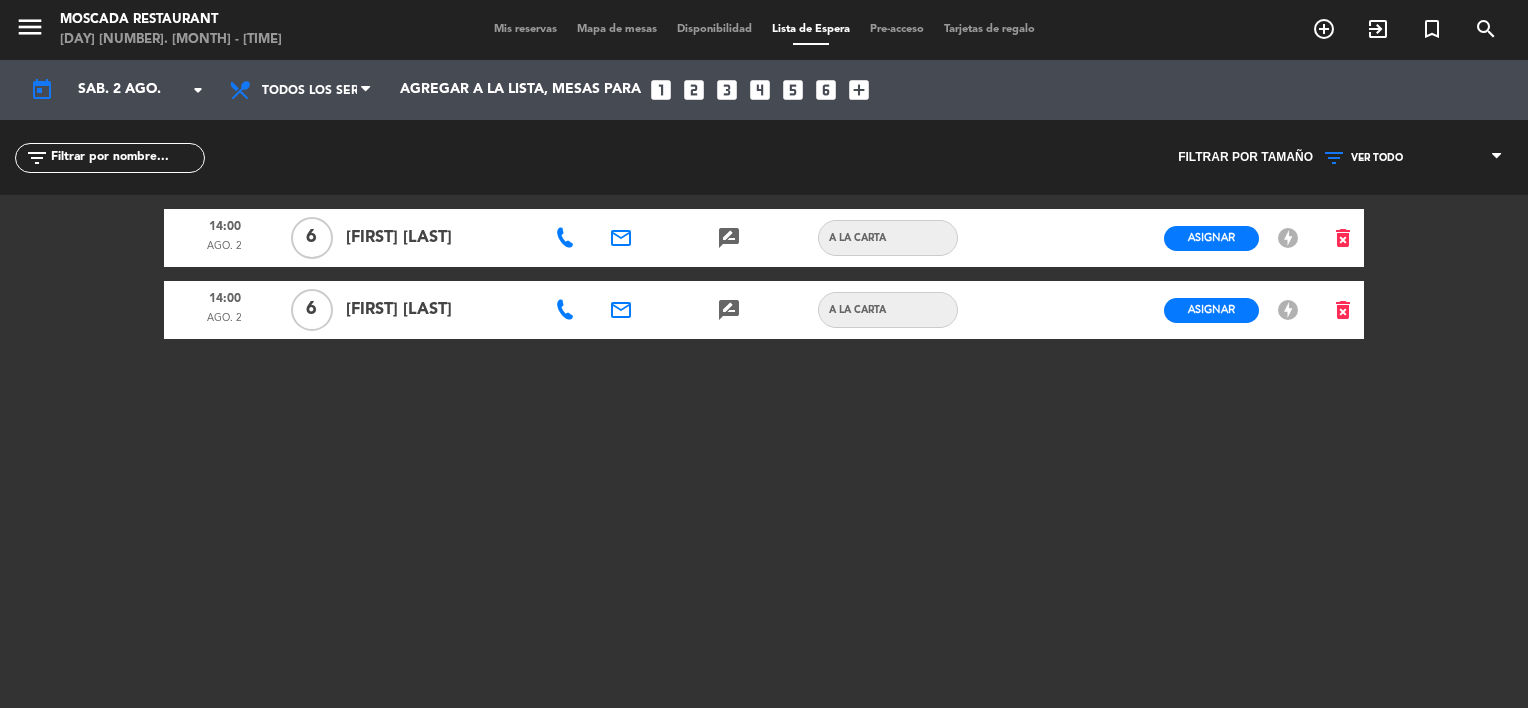 click 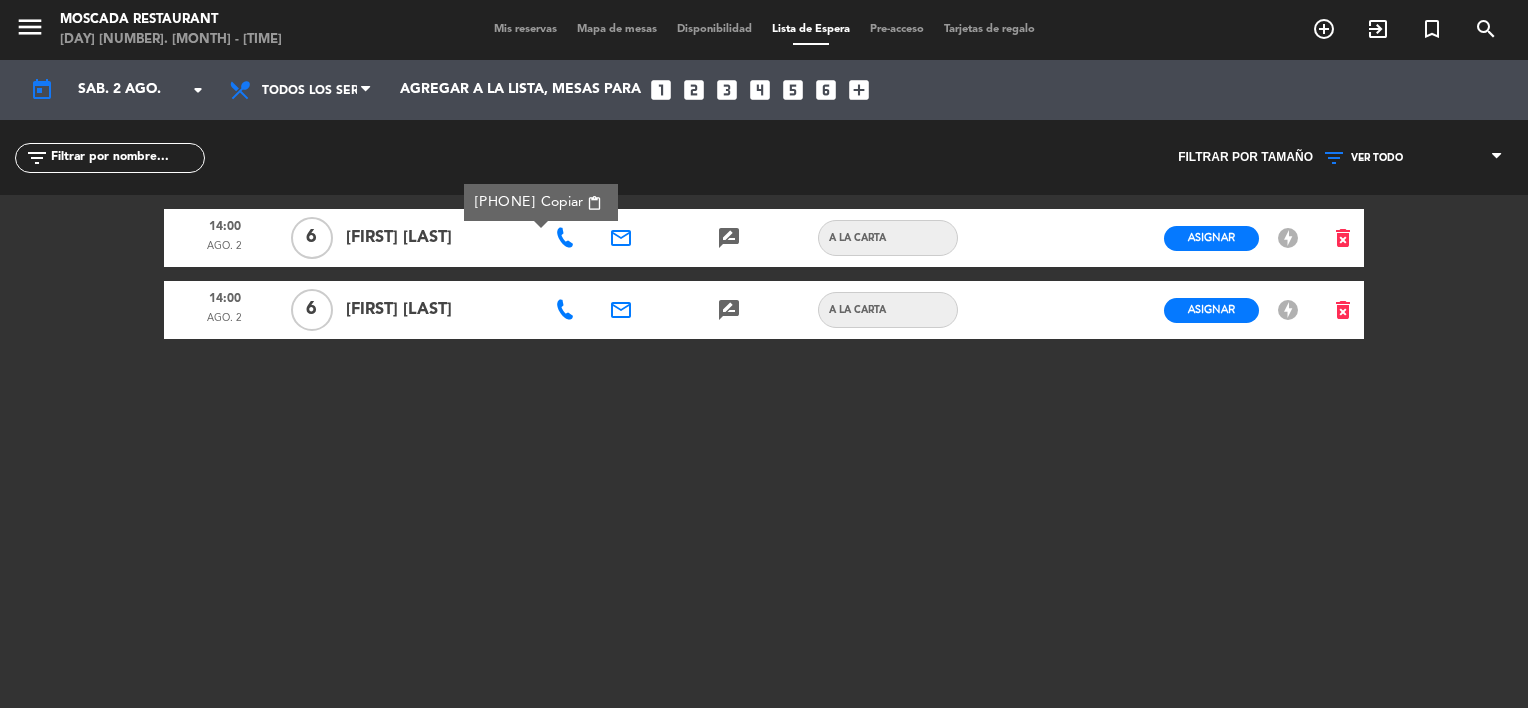 click 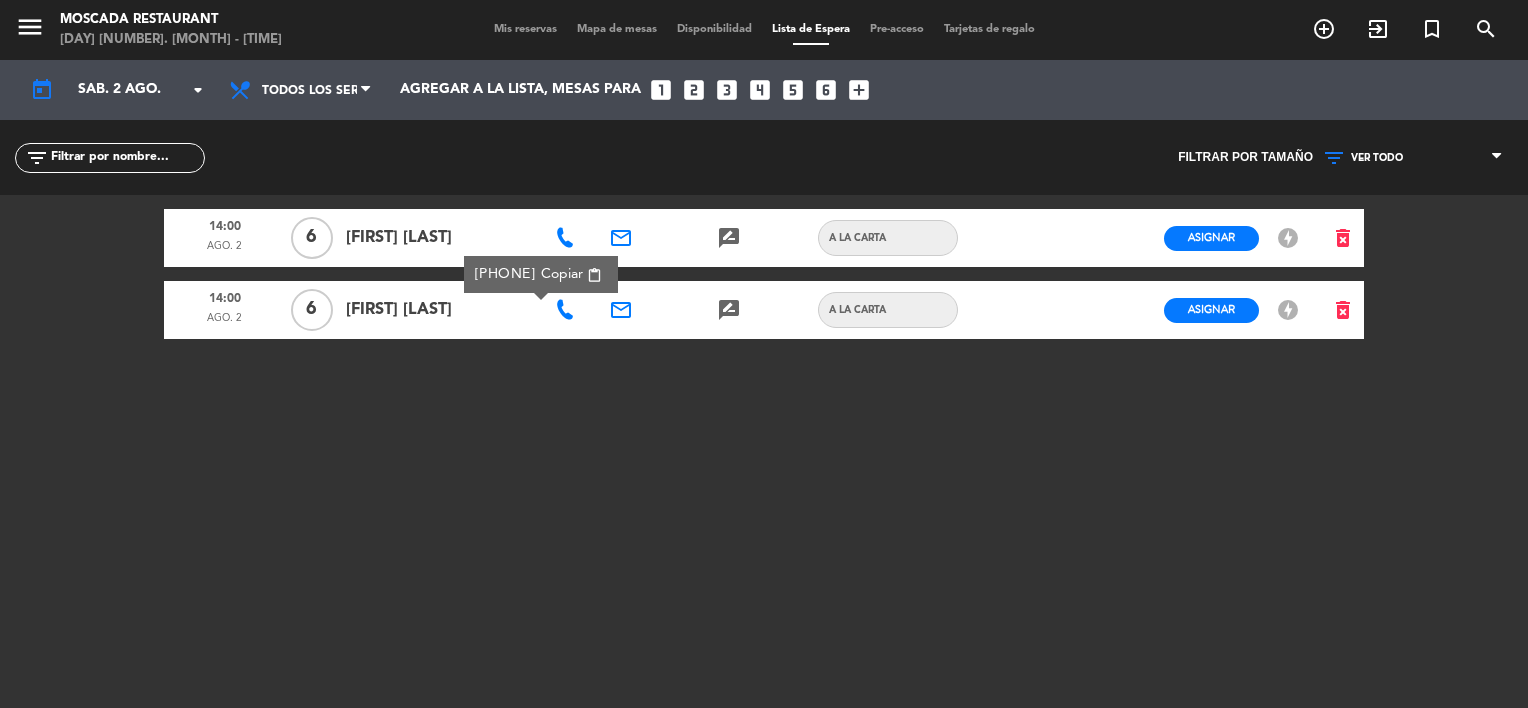 click on "[PHONE]  Copiar content_paste" at bounding box center [541, 274] 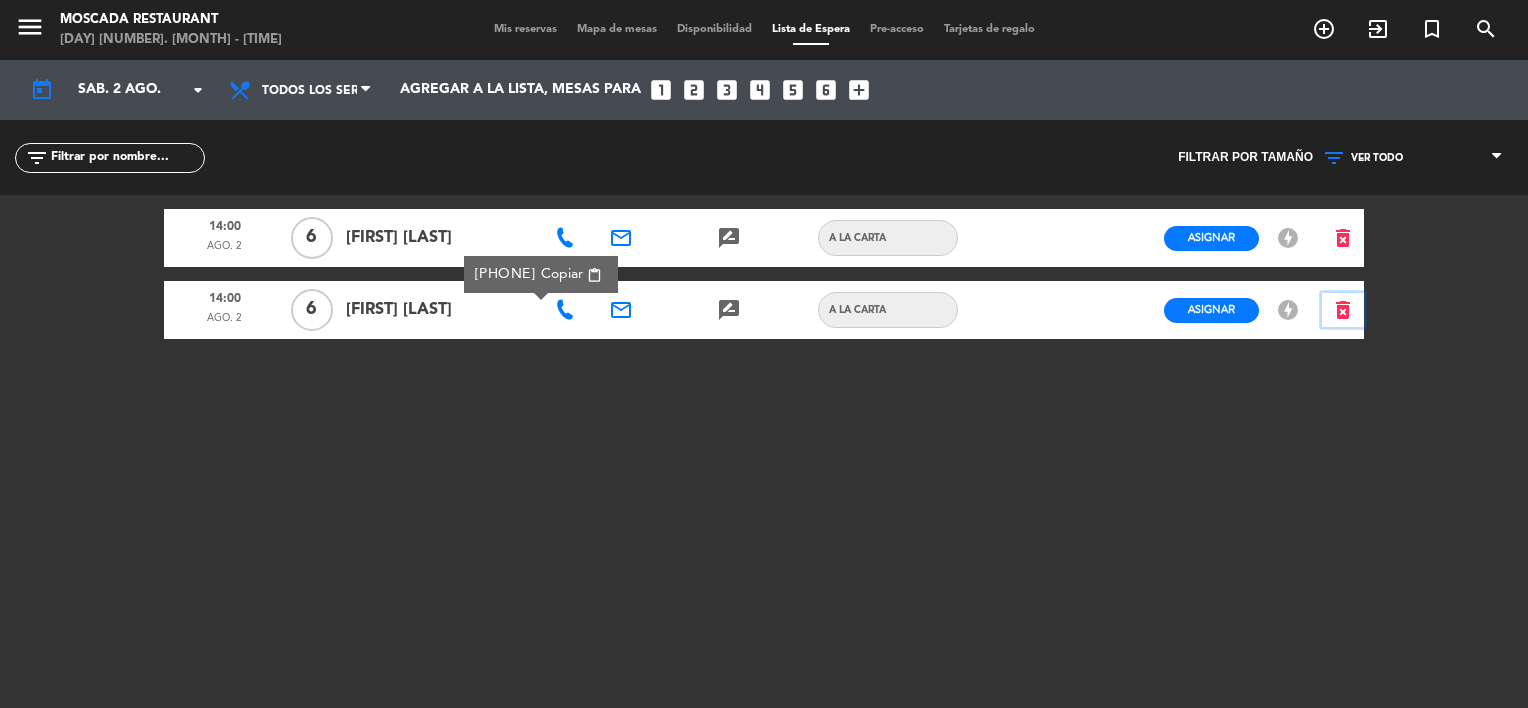 click on "delete_forever" 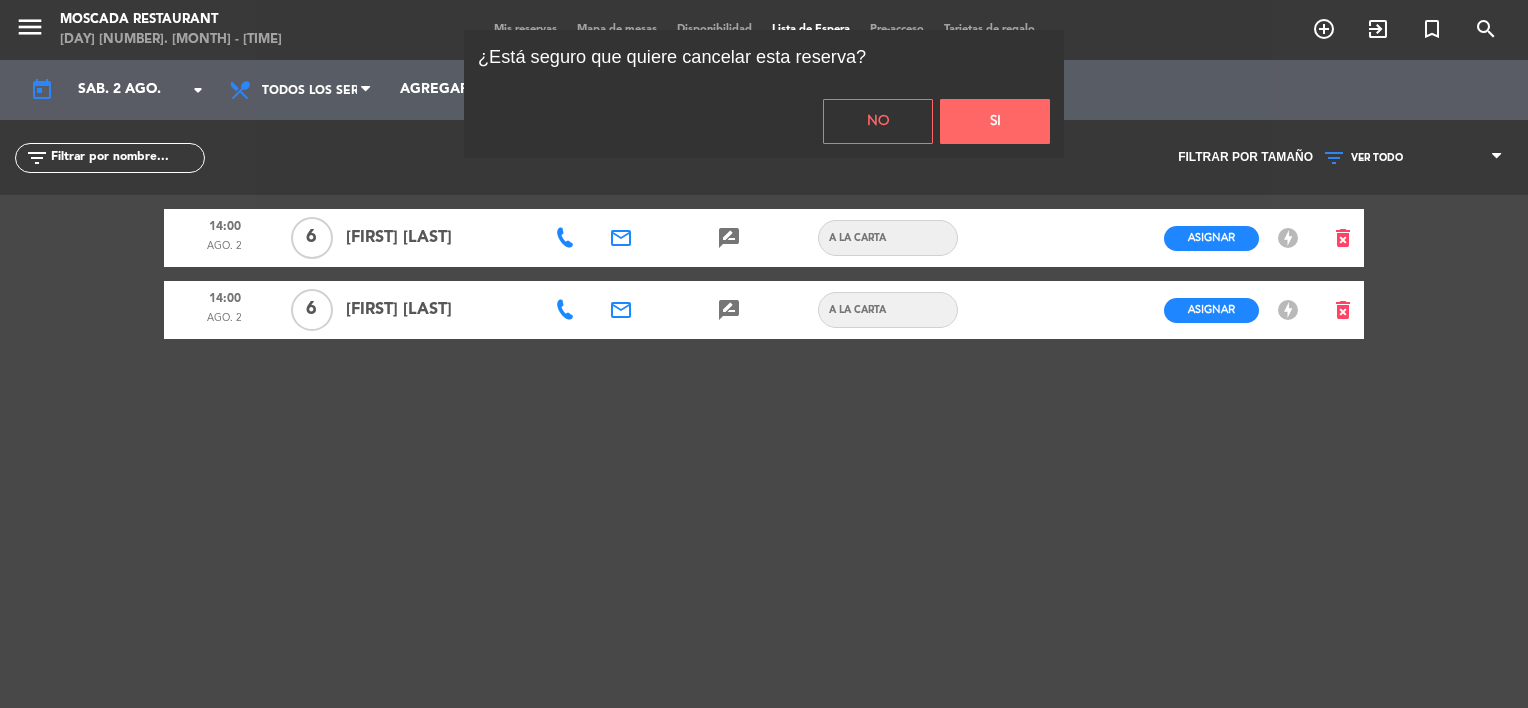 click on "Si" 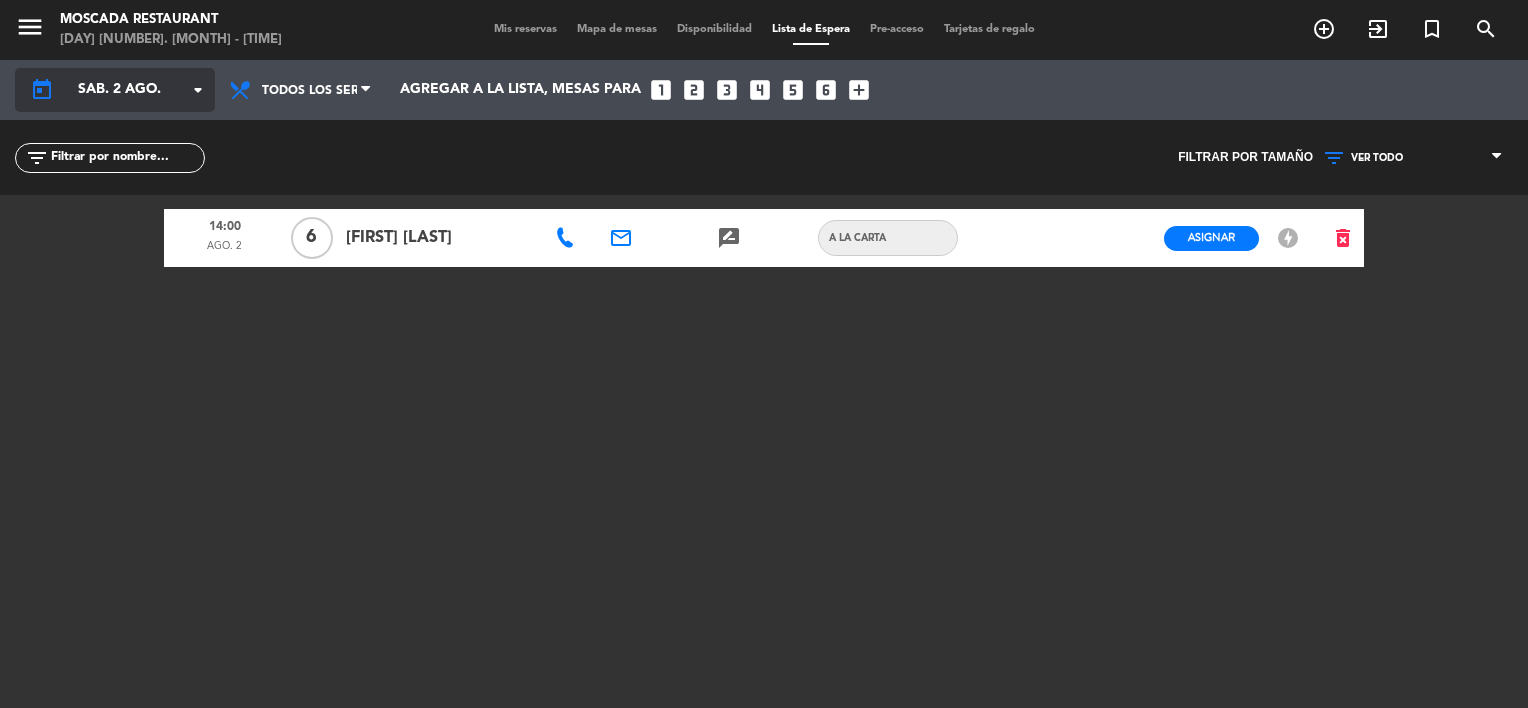click on "sáb. 2 ago." 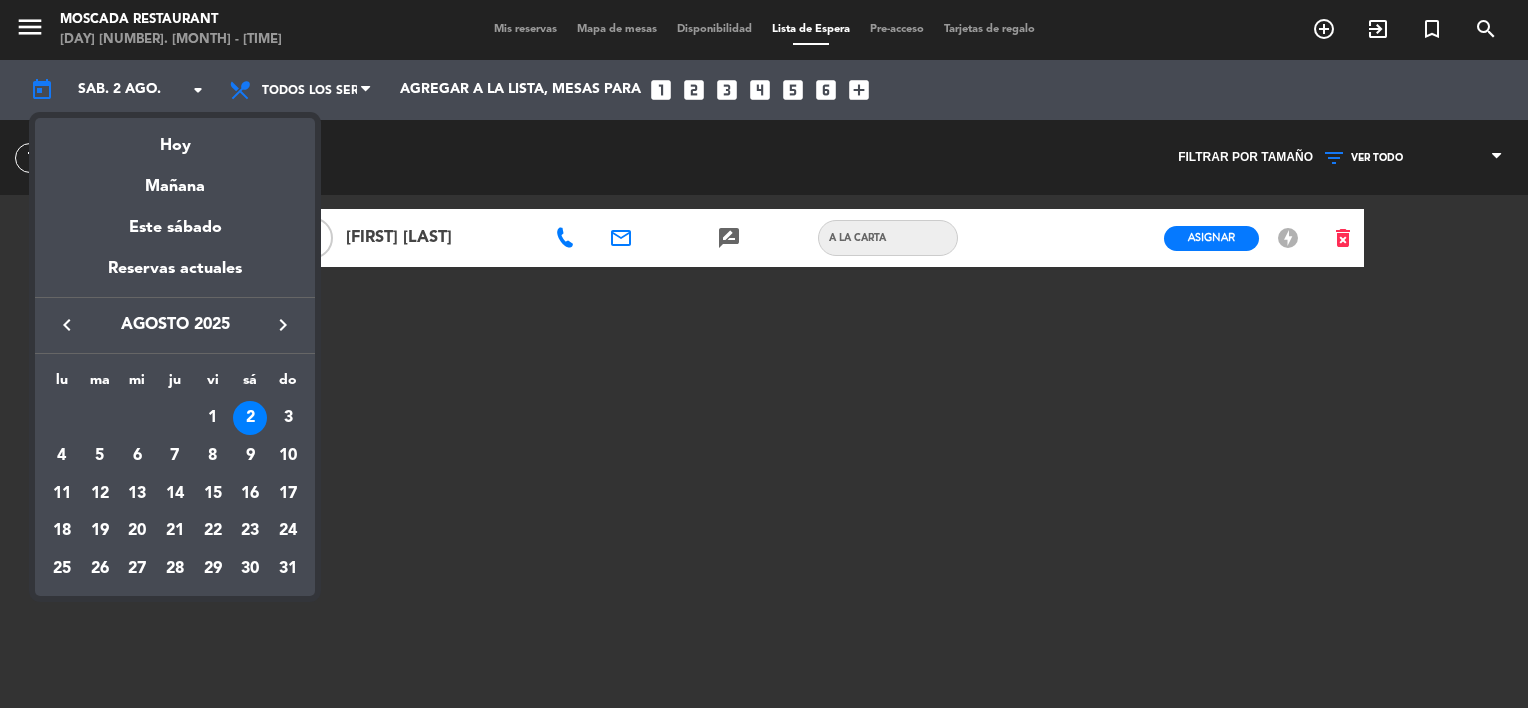 click at bounding box center [764, 354] 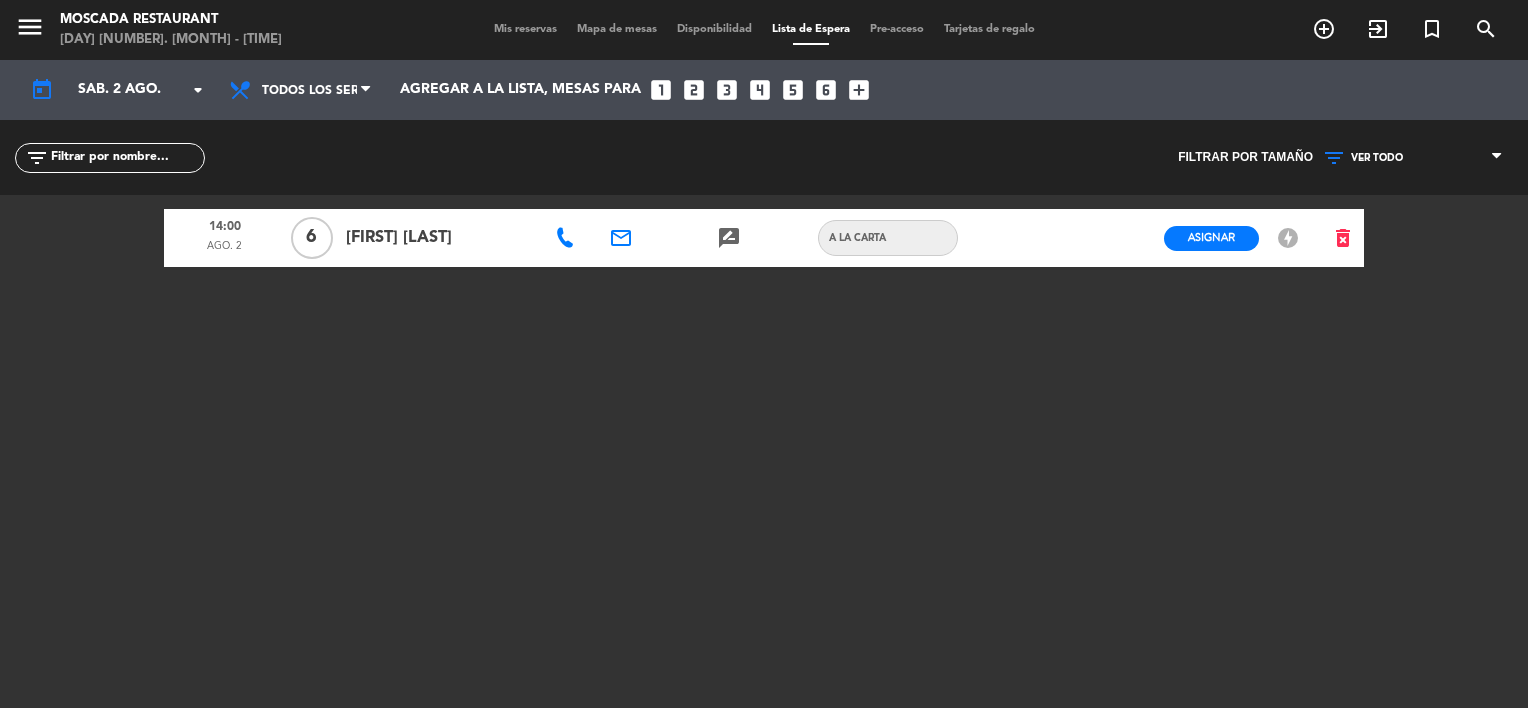click on "Mis reservas" at bounding box center (525, 29) 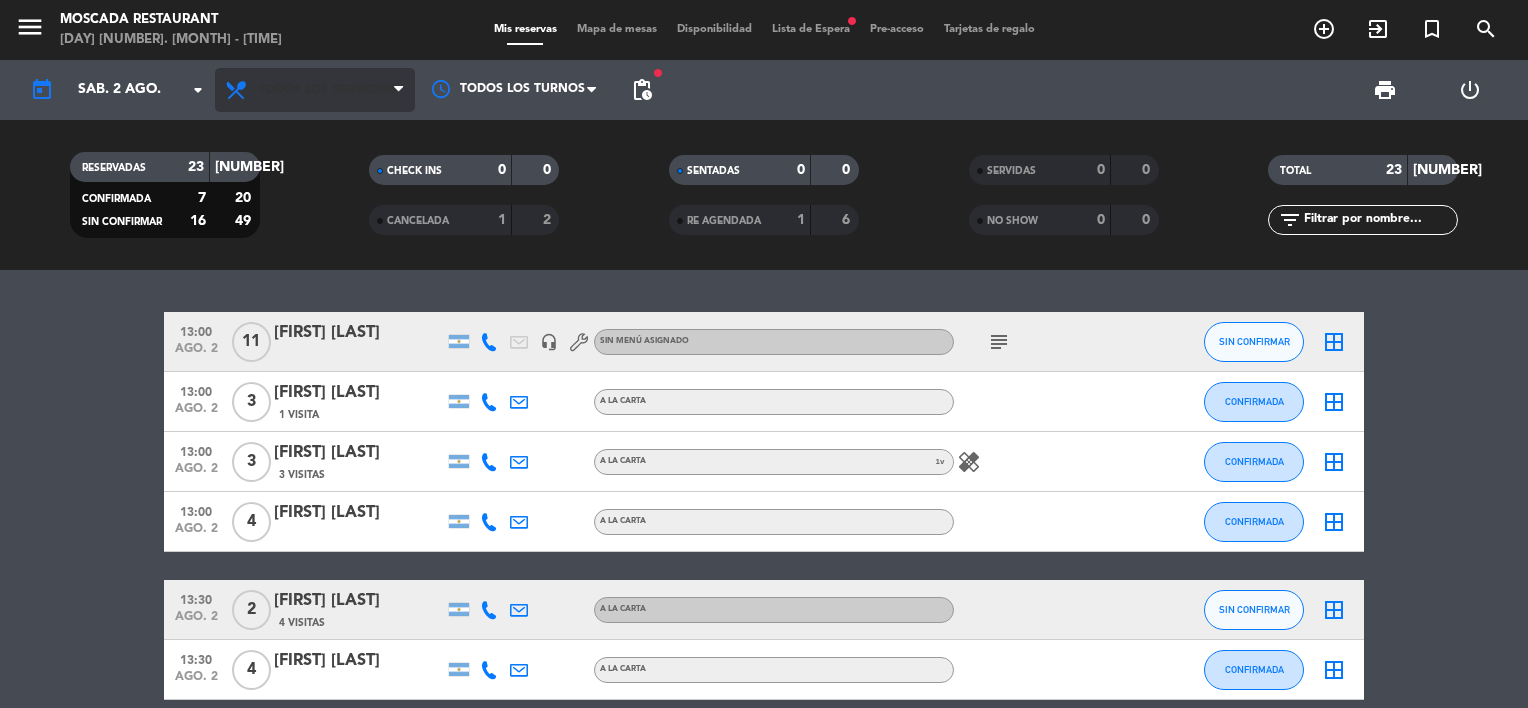 click on "Todos los servicios" at bounding box center (315, 90) 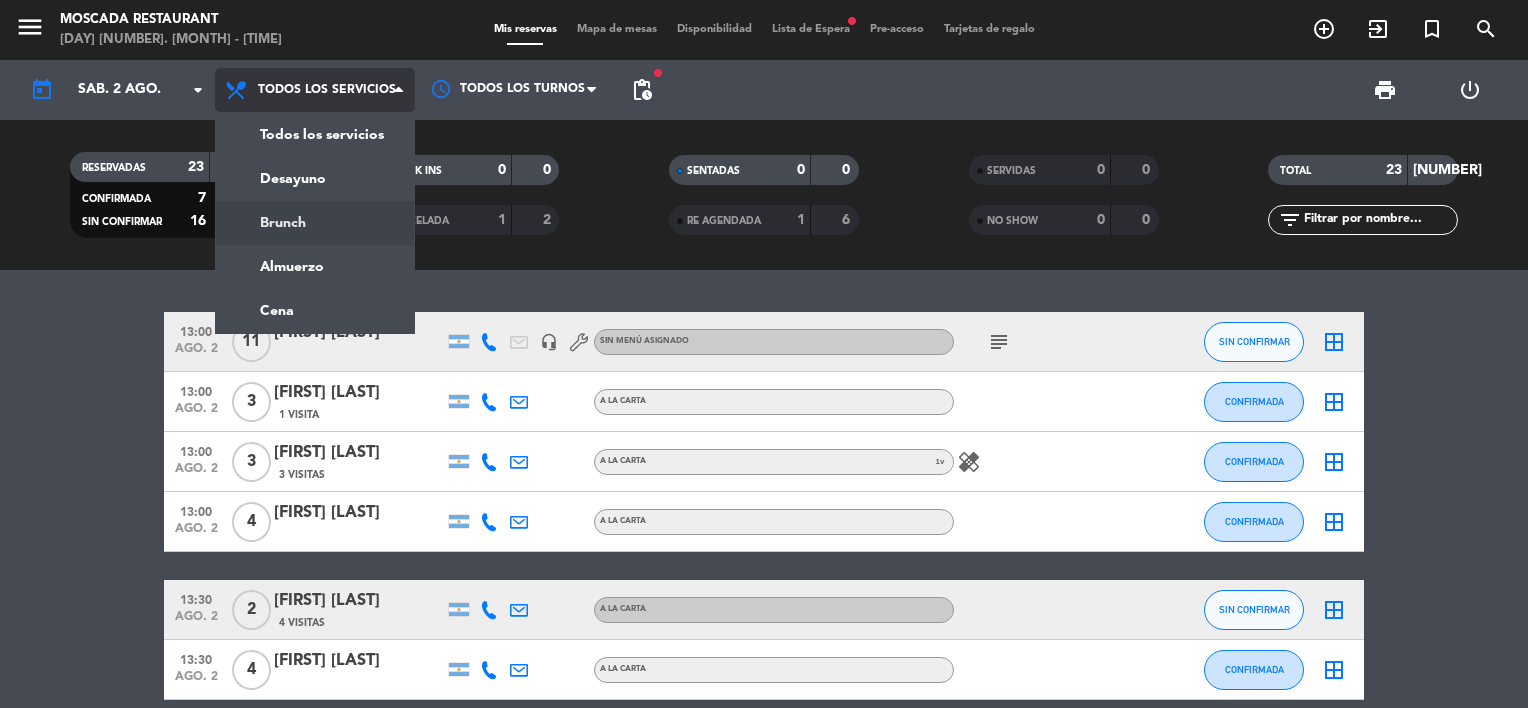 click on "menu  Moscada Restaurant   [DAY] [NUMBER]. [MONTH] - [TIME]   Mis reservas   Mapa de mesas   Disponibilidad   Lista de Espera   fiber_manual_record   Pre-acceso   Tarjetas de regalo  add_circle_outline exit_to_app turned_in_not search today    sáb. 2 [MONTH] arrow_drop_down  Todos los servicios  Desayuno  Brunch  Almuerzo  Cena  Todos los servicios  Todos los servicios  Desayuno  Brunch  Almuerzo  Cena Todos los turnos fiber_manual_record pending_actions print  power_settings_new   RESERVADAS   23   69   CONFIRMADA   7   20   SIN CONFIRMAR   16   49   CHECK INS   0   0   CANCELADA   1   2   SENTADAS   0   0   RE AGENDADA   1   6   SERVIDAS   0   0   NO SHOW   0   0   TOTAL   23   69  filter_list" 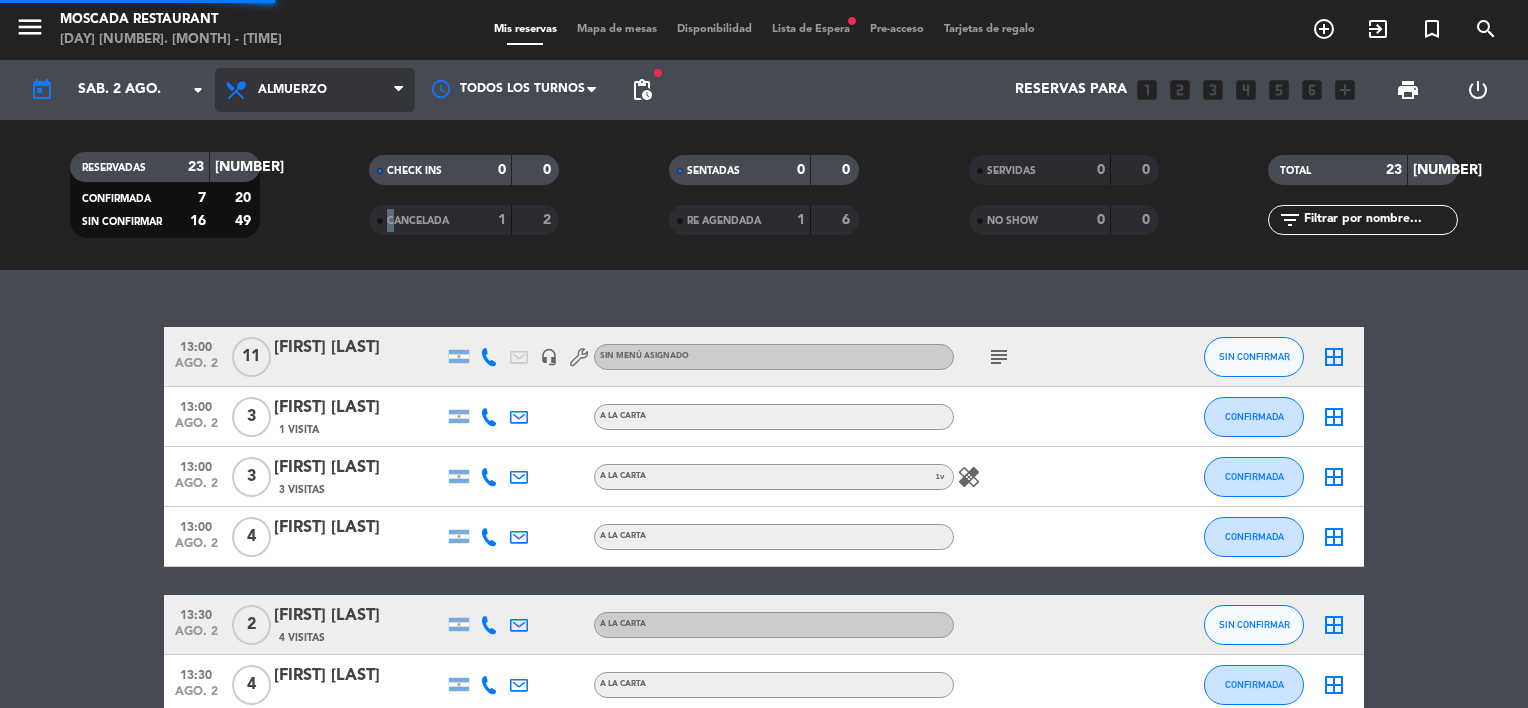 click on "CHECK INS   0   0   CANCELADA   1   2" 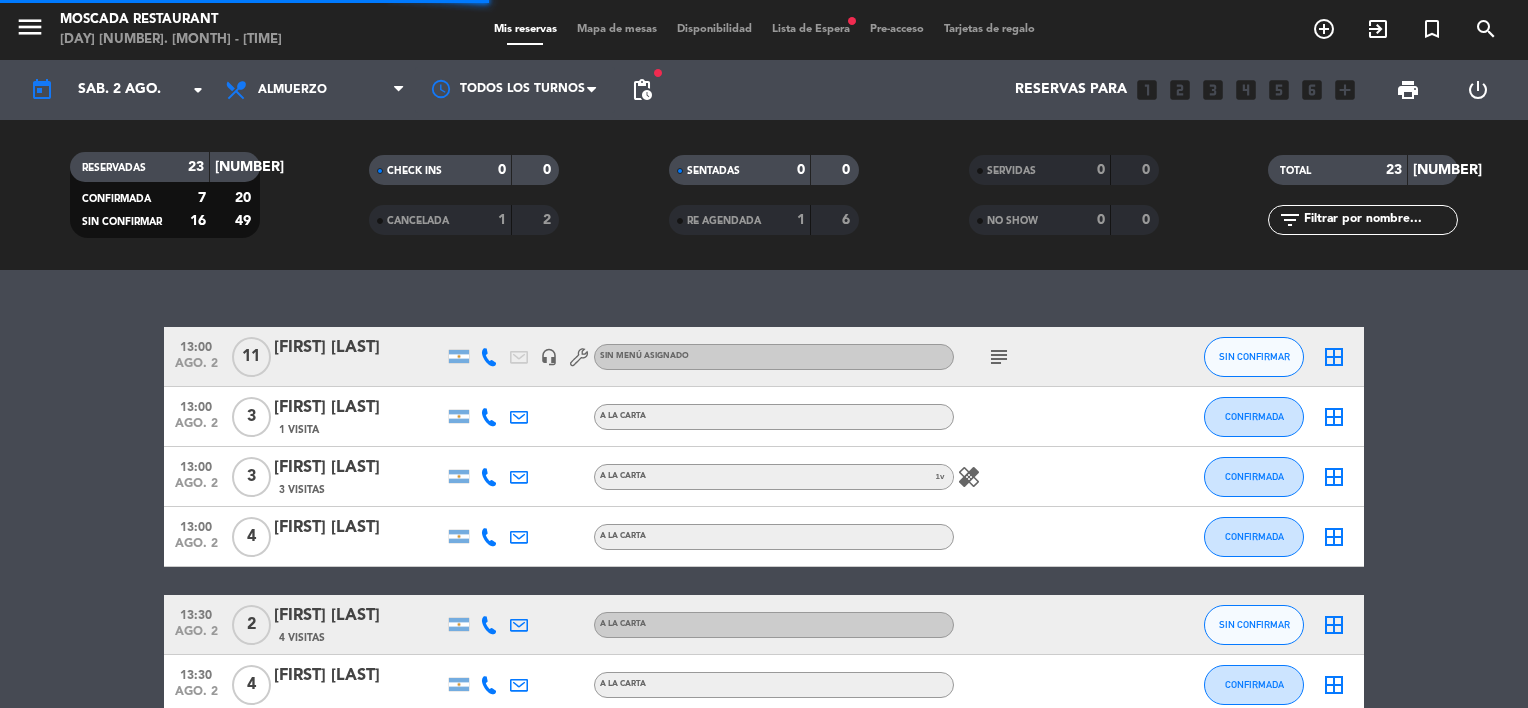 click on "RESERVADAS   23   69   CONFIRMADA   7   20   SIN CONFIRMAR   16   49   CHECK INS   0   0   CANCELADA   1   2   SENTADAS   0   0   RE AGENDADA   1   6   SERVIDAS   0   0   NO SHOW   0   0   TOTAL   23   69  filter_list" 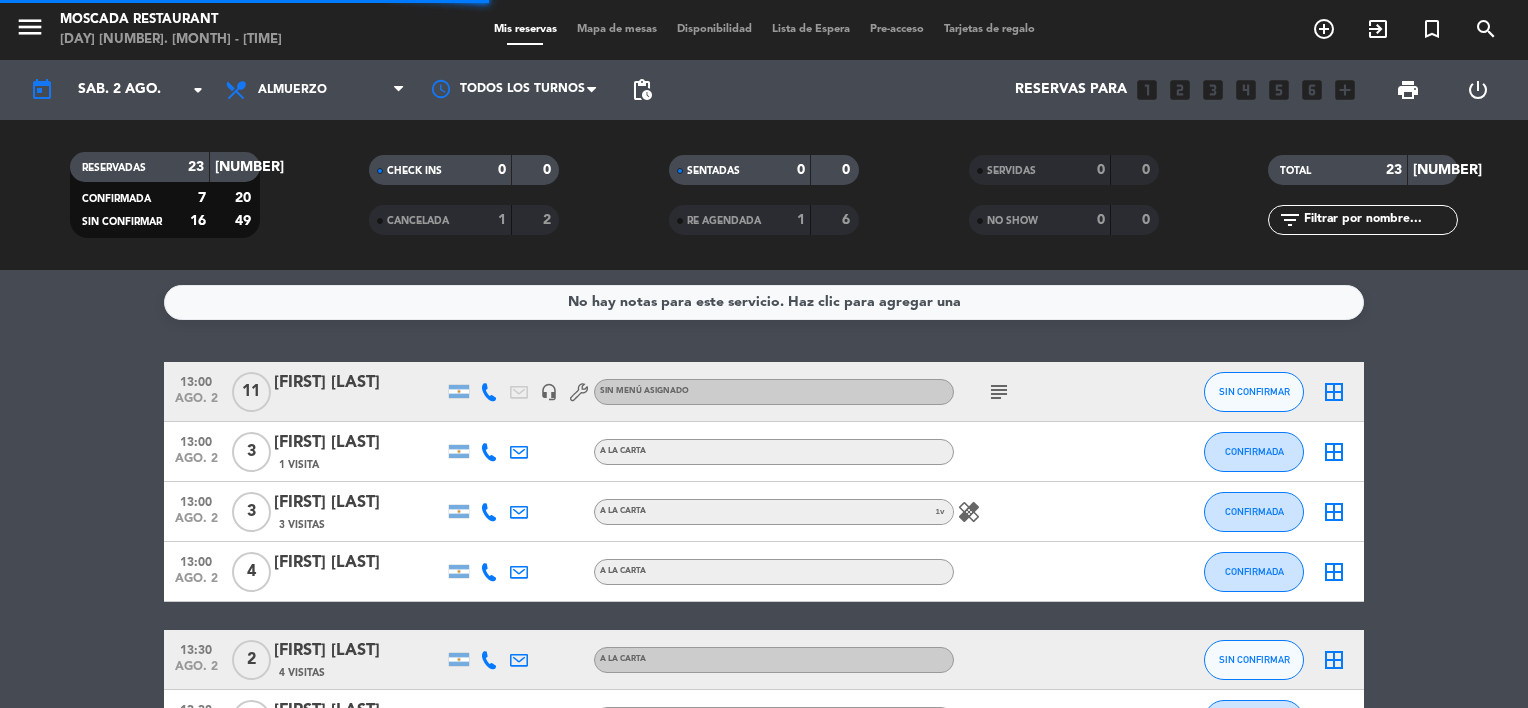 click on "Todos los servicios  Desayuno  Brunch  Almuerzo  Cena  Almuerzo  Todos los servicios  Desayuno  Brunch  Almuerzo  Cena" 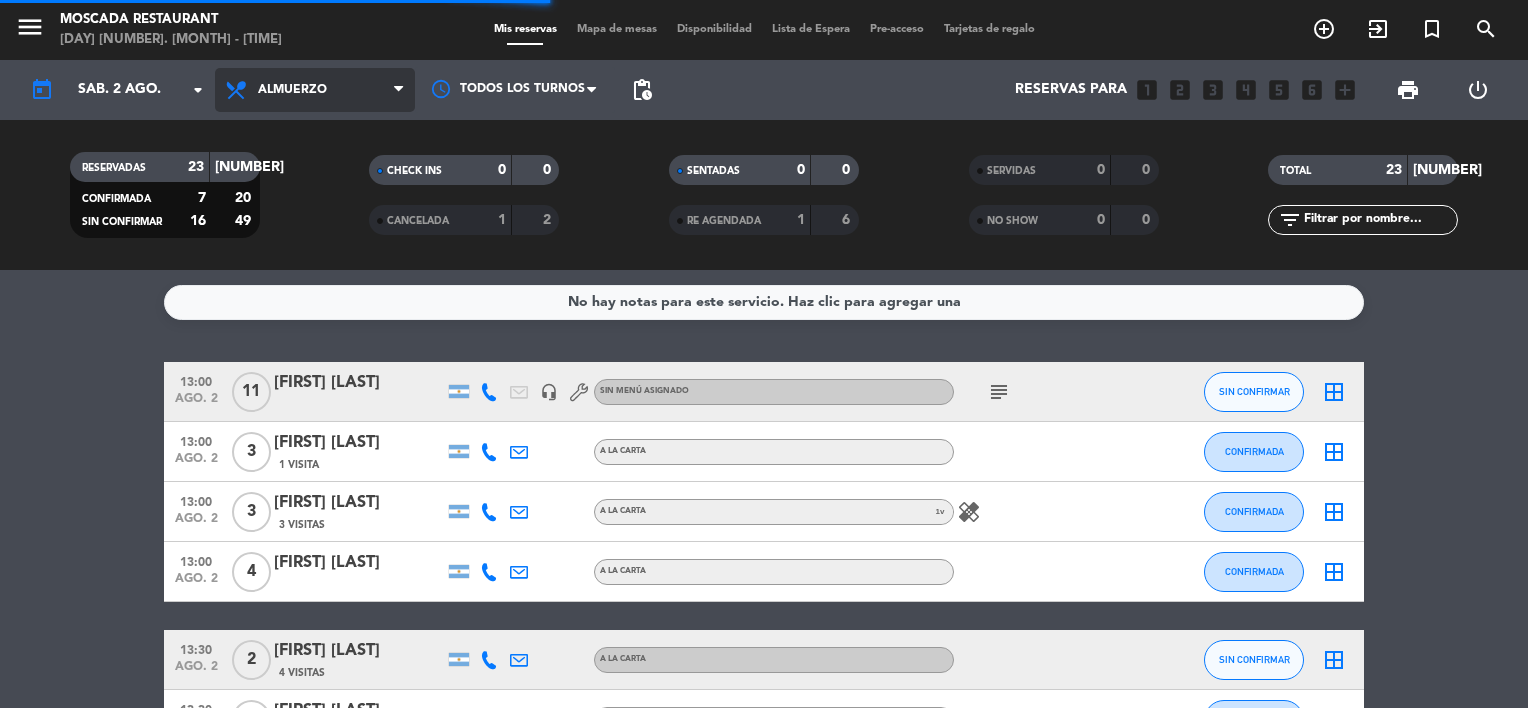 drag, startPoint x: 345, startPoint y: 102, endPoint x: 344, endPoint y: 208, distance: 106.004715 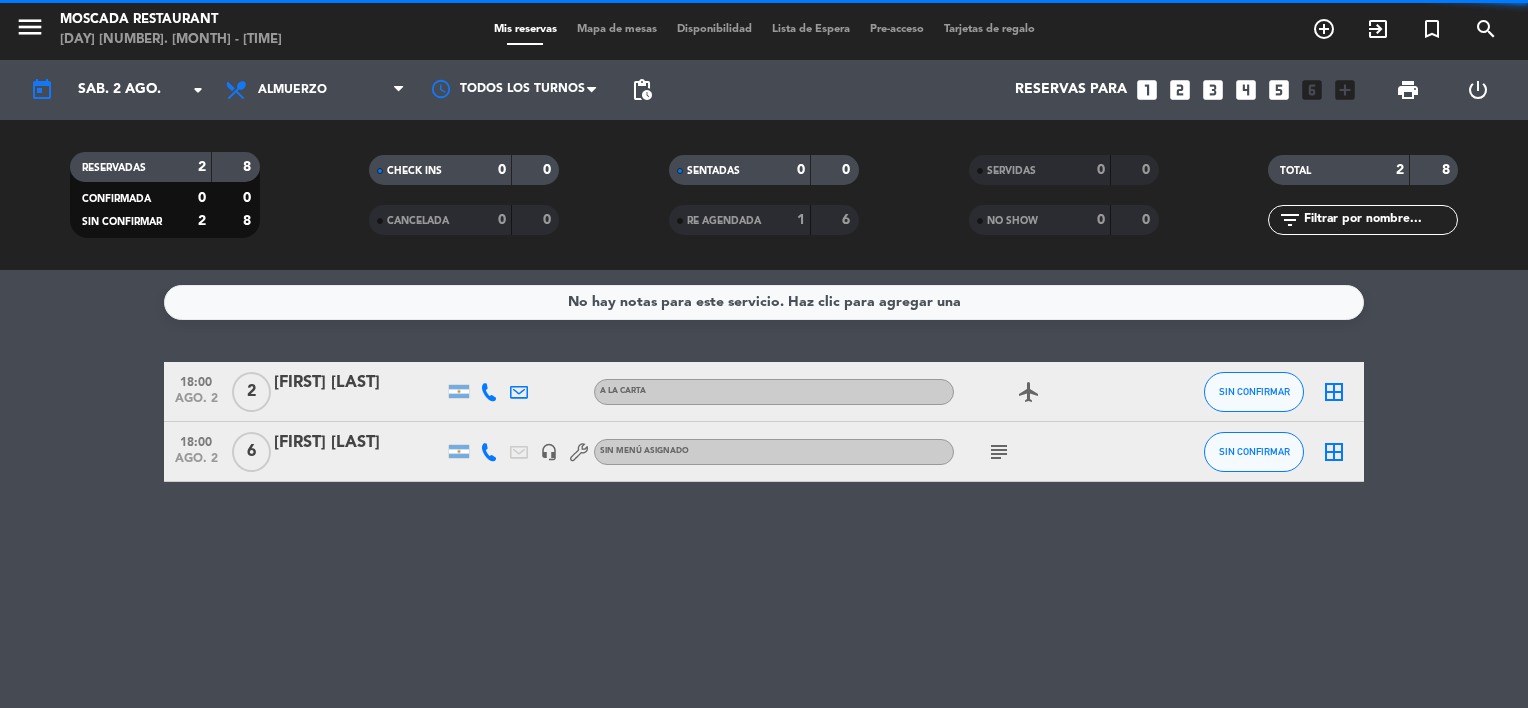 click on "CANCELADA   0   0" 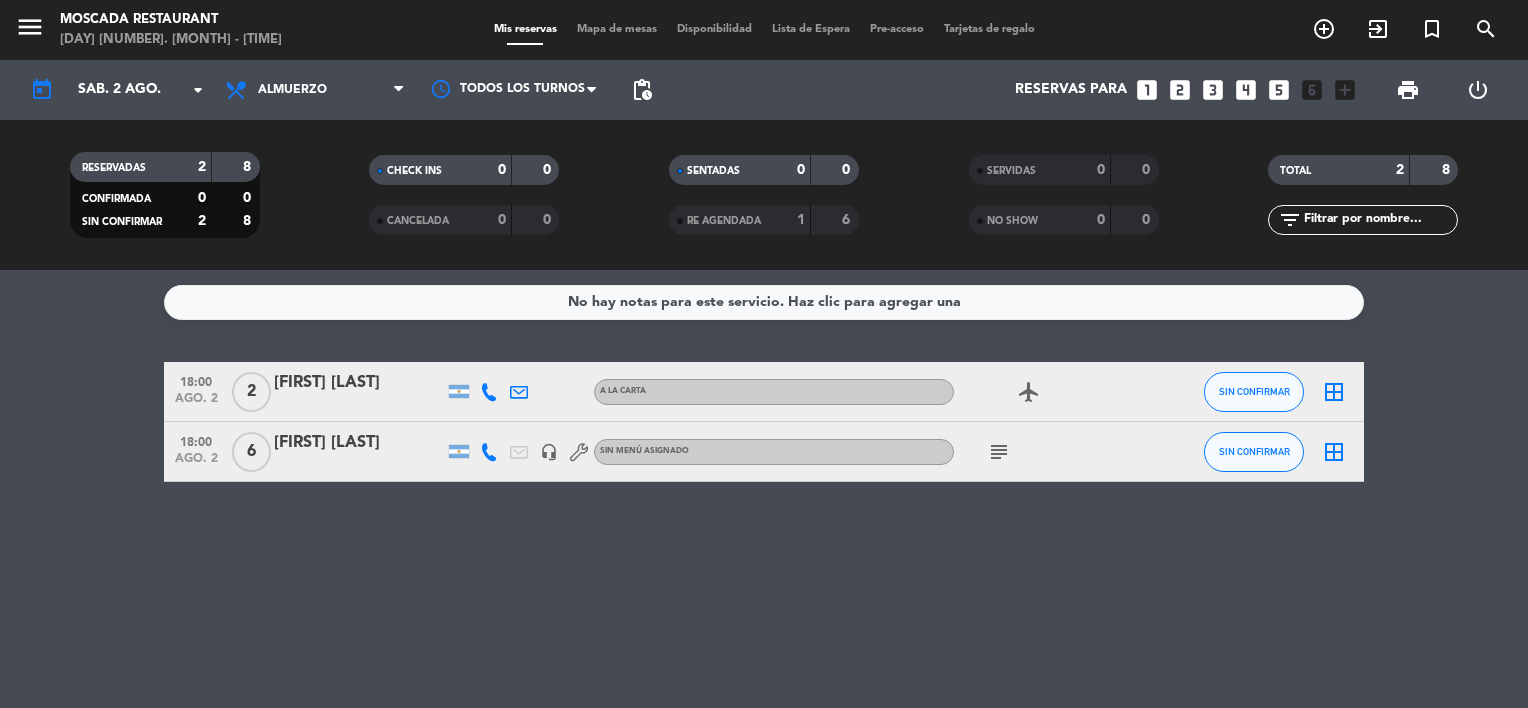 click on "RESERVADAS   2   8   CONFIRMADA   0   0   SIN CONFIRMAR   2   8   CHECK INS   0   0   CANCELADA   0   0   SENTADAS   0   0   RE AGENDADA   1   6   SERVIDAS   0   0   NO SHOW   0   0   TOTAL   2   8  filter_list" 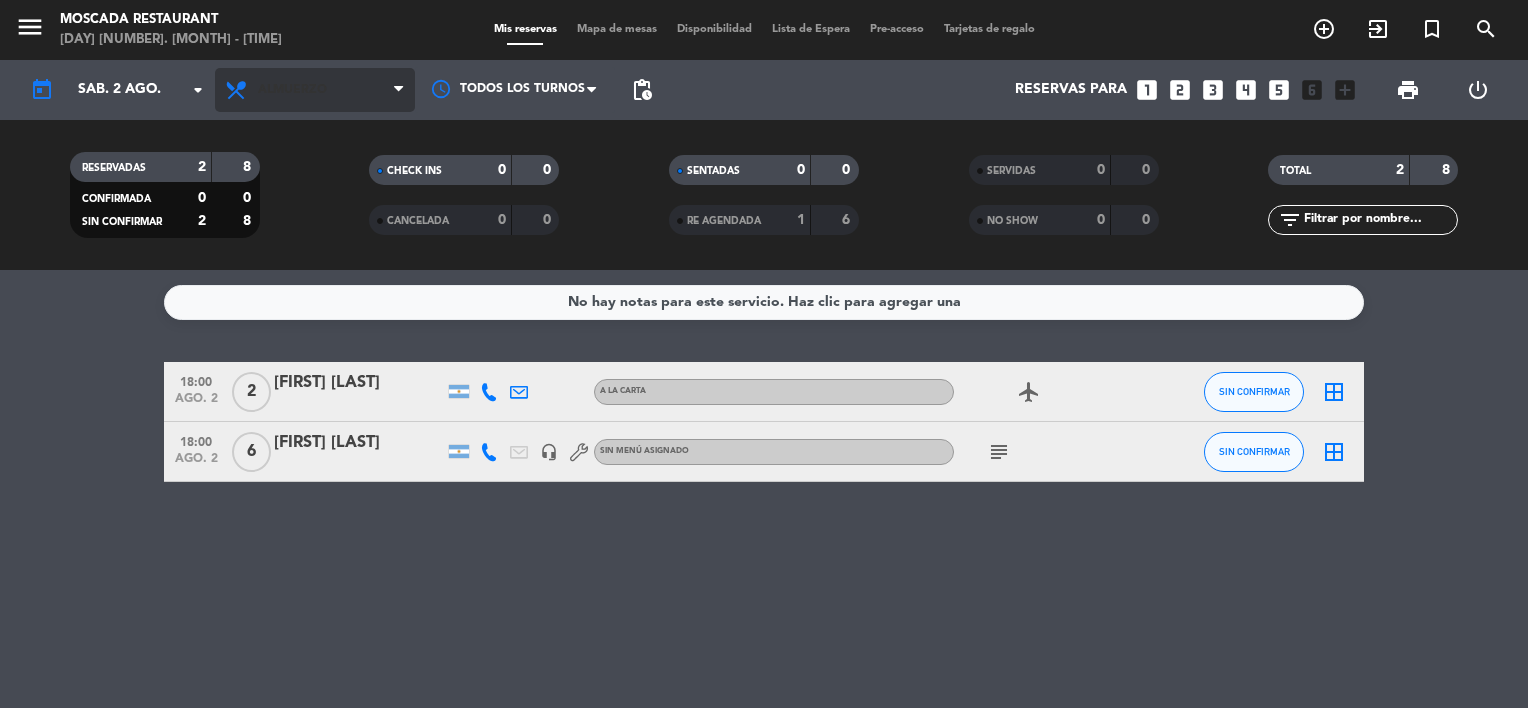 click on "Almuerzo" at bounding box center (315, 90) 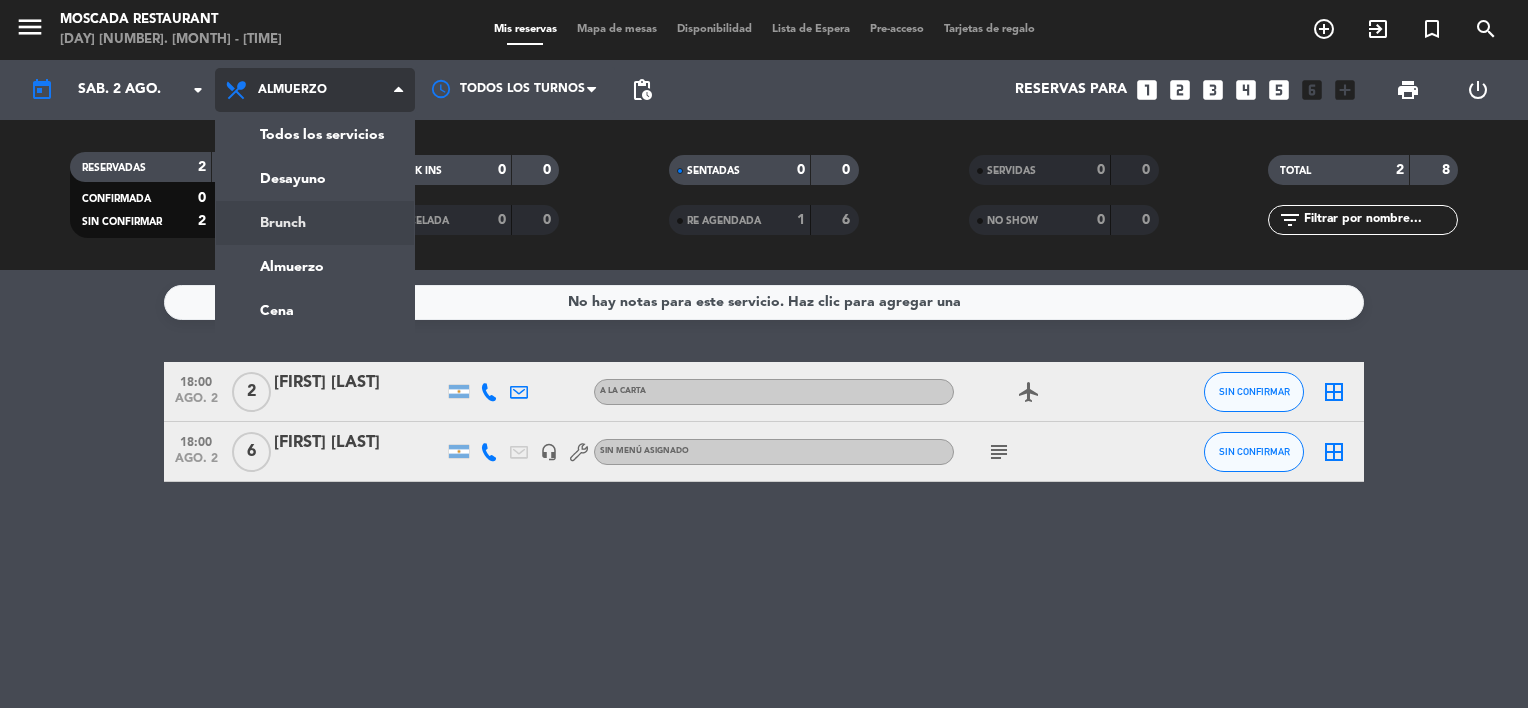 click on "menu  Moscada Restaurant   [DAY] [NUMBER]. [MONTH] - [TIME]   Mis reservas   Mapa de mesas   Disponibilidad   Lista de Espera   Pre-acceso   Tarjetas de regalo  add_circle_outline exit_to_app turned_in_not search today    sáb. 2 [MONTH] arrow_drop_down  Todos los servicios  Desayuno  Brunch  Almuerzo  Cena  Almuerzo  Todos los servicios  Desayuno  Brunch  Almuerzo  Cena Todos los turnos pending_actions  Reservas para   looks_one   looks_two   looks_3   looks_4   looks_5   looks_6   add_box  print  power_settings_new   RESERVADAS   2   8   CONFIRMADA   0   0   SIN CONFIRMAR   2   8   CHECK INS   0   0   CANCELADA   0   0   SENTADAS   0   0   RE AGENDADA   1   6   SERVIDAS   0   0   NO SHOW   0   0   TOTAL   2   8  filter_list" 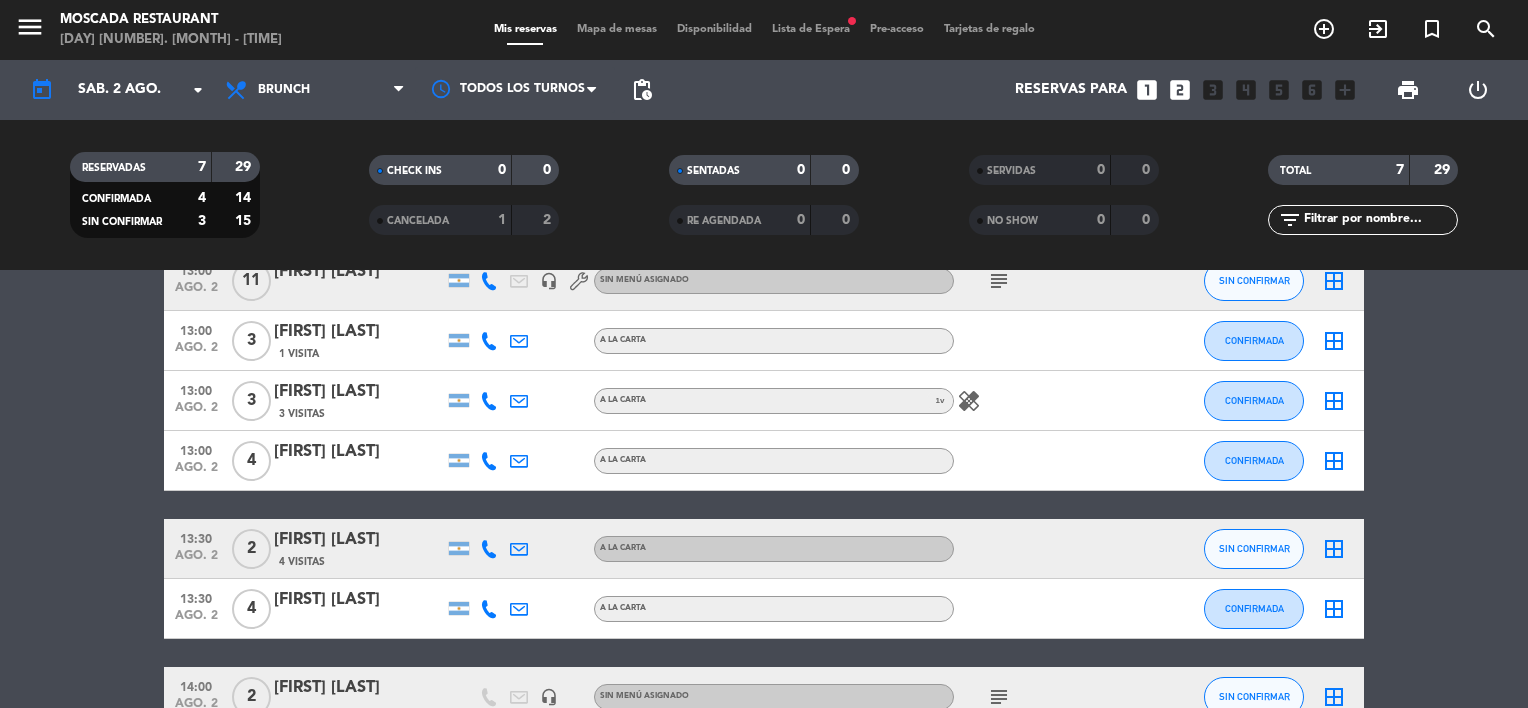 scroll, scrollTop: 0, scrollLeft: 0, axis: both 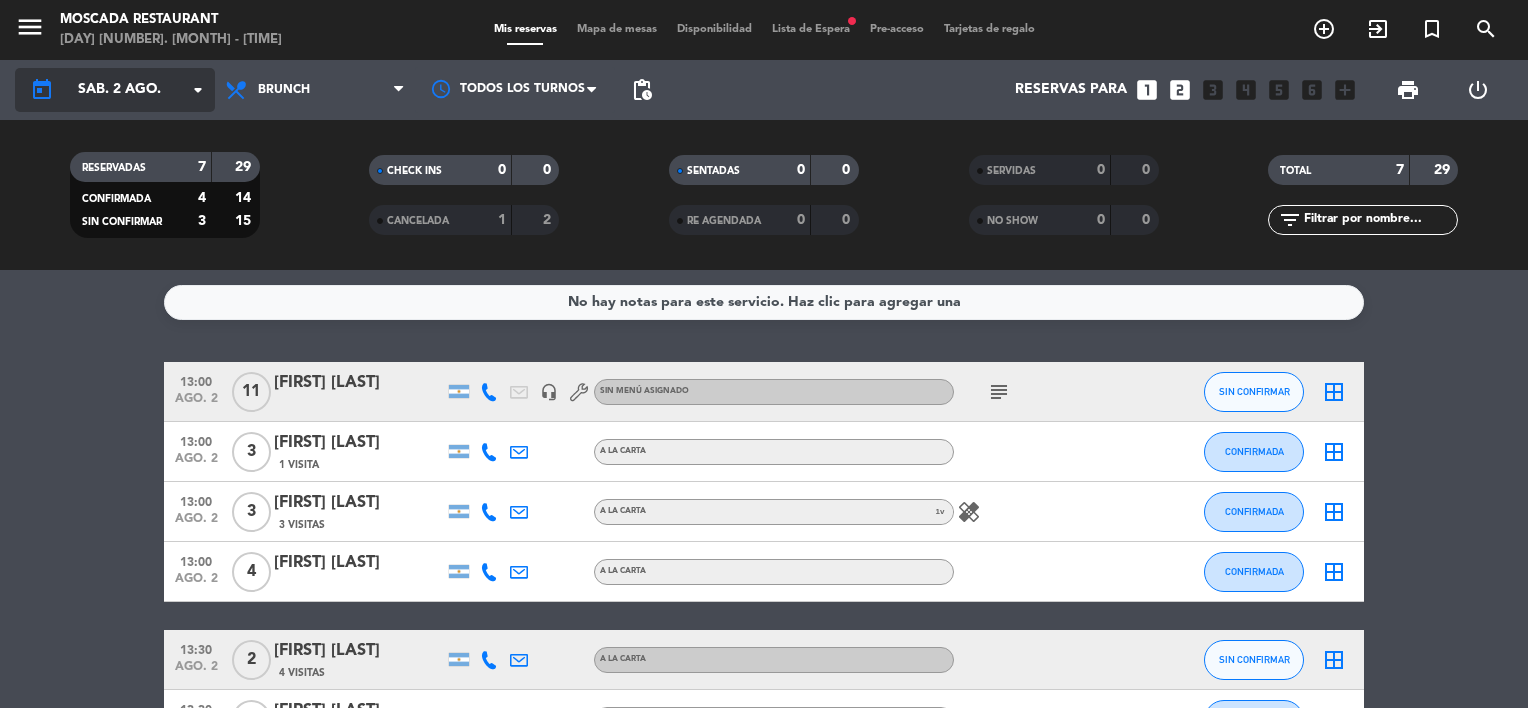 click on "sáb. 2 ago." 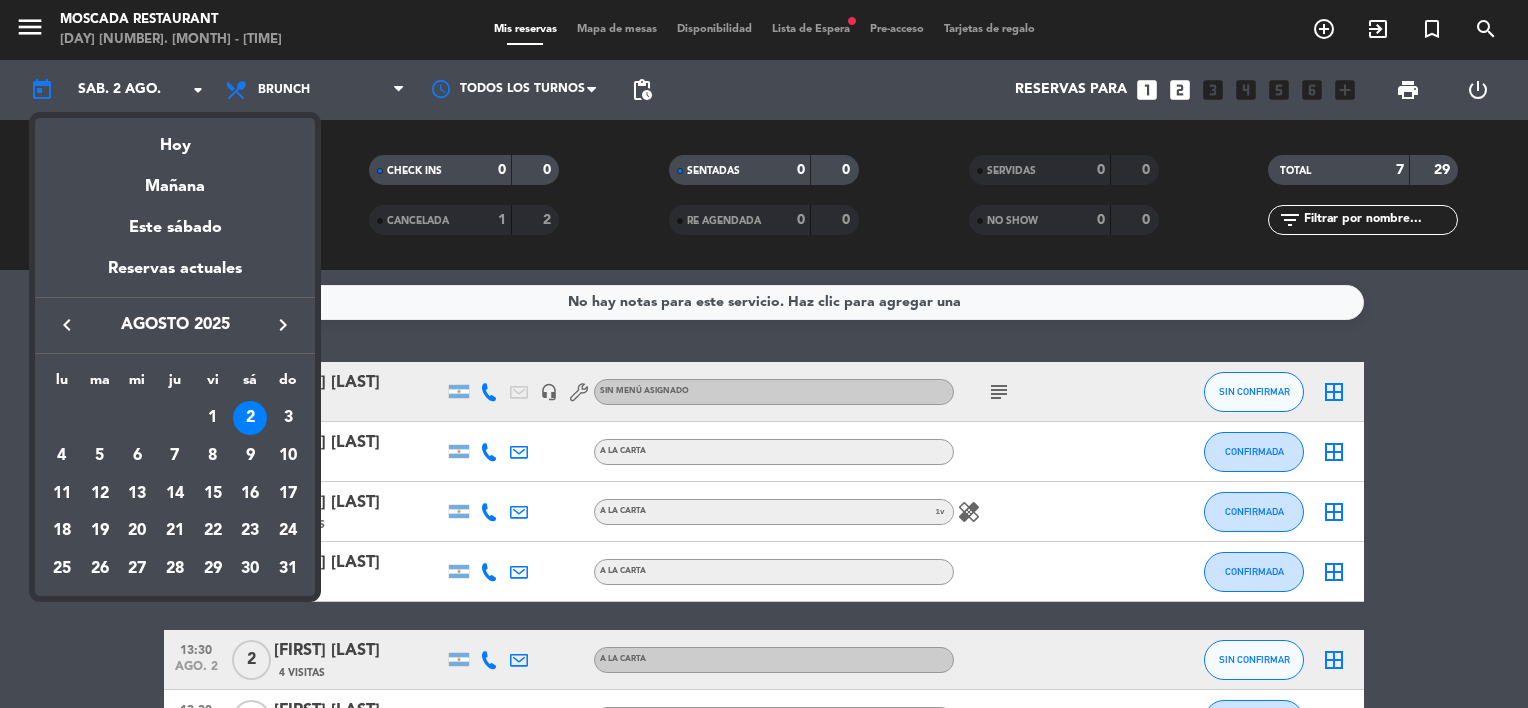 click at bounding box center (764, 354) 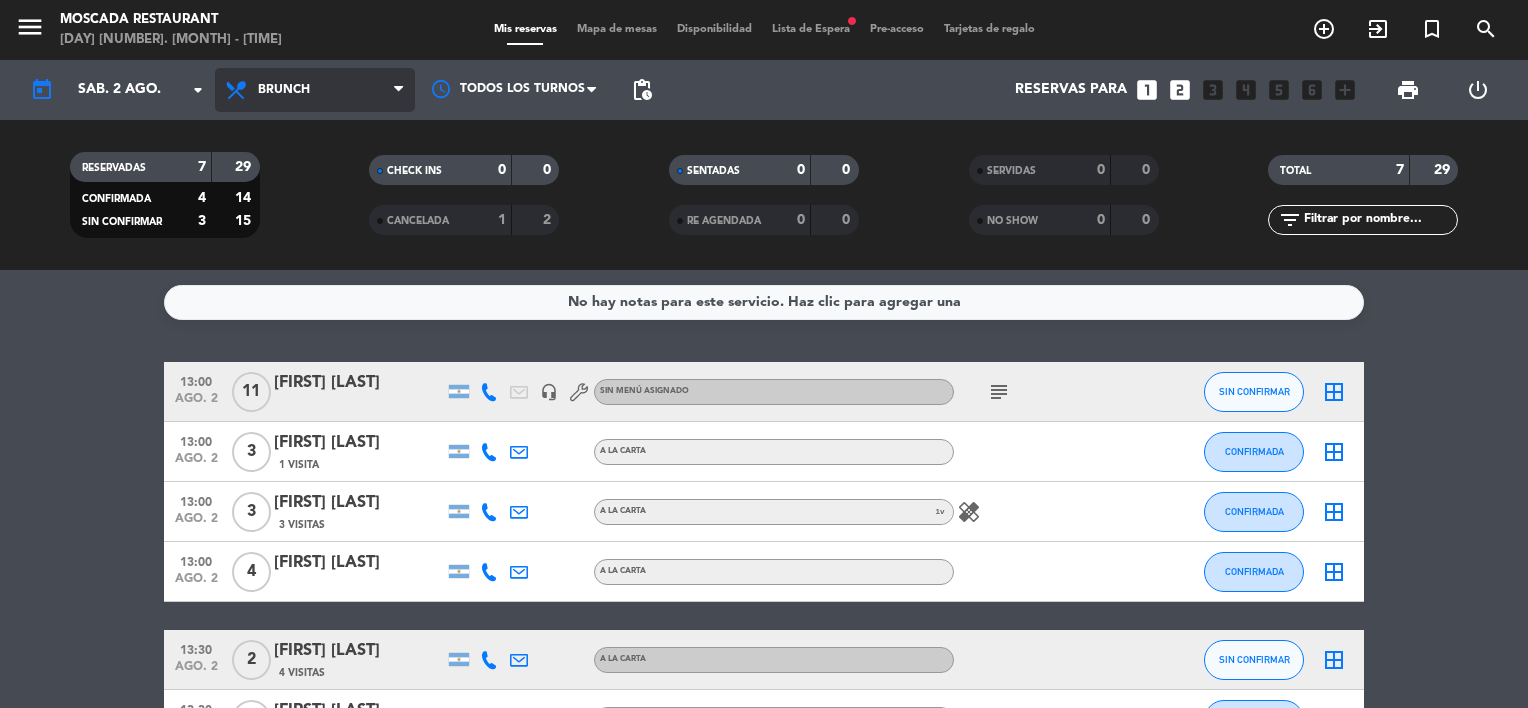 click on "Brunch" at bounding box center [315, 90] 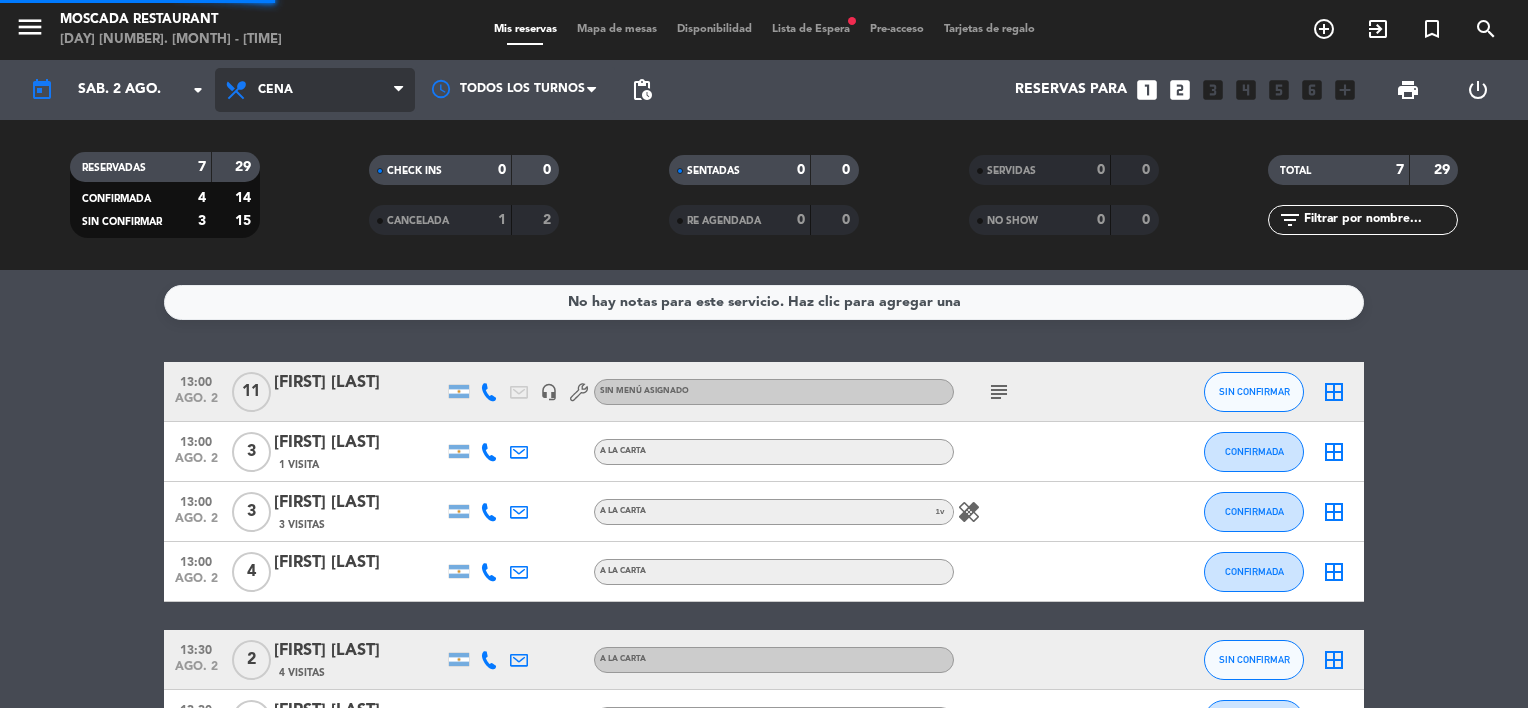 click on "menu  Moscada Restaurant   [DAY] [NUMBER]. [MONTH] - [TIME]   Mis reservas   Mapa de mesas   Disponibilidad   Lista de Espera   fiber_manual_record   Pre-acceso   Tarjetas de regalo  add_circle_outline exit_to_app turned_in_not search today    sáb. 2 [MONTH] arrow_drop_down  Todos los servicios  Desayuno  Brunch  Almuerzo  Cena  Cena  Todos los servicios  Desayuno  Brunch  Almuerzo  Cena Todos los turnos pending_actions  Reservas para   looks_one   looks_two   looks_3   looks_4   looks_5   looks_6   add_box  print  power_settings_new   RESERVADAS   7   29   CONFIRMADA   4   14   SIN CONFIRMAR   3   15   CHECK INS   0   0   CANCELADA   1   2   SENTADAS   0   0   RE AGENDADA   0   0   SERVIDAS   0   0   NO SHOW   0   0   TOTAL   7   29  filter_list  No hay notas para este servicio. Haz clic para agregar una   13:00   ago. 2   11   [FIRST] [LAST]   headset_mic  Sin menú asignado  subject  SIN CONFIRMAR  border_all   13:00   ago. 2   3   [FIRST] [LAST]   1 Visita   A la Carta CONFIRMADA  border_all   13:00   ago. 2   3  1" 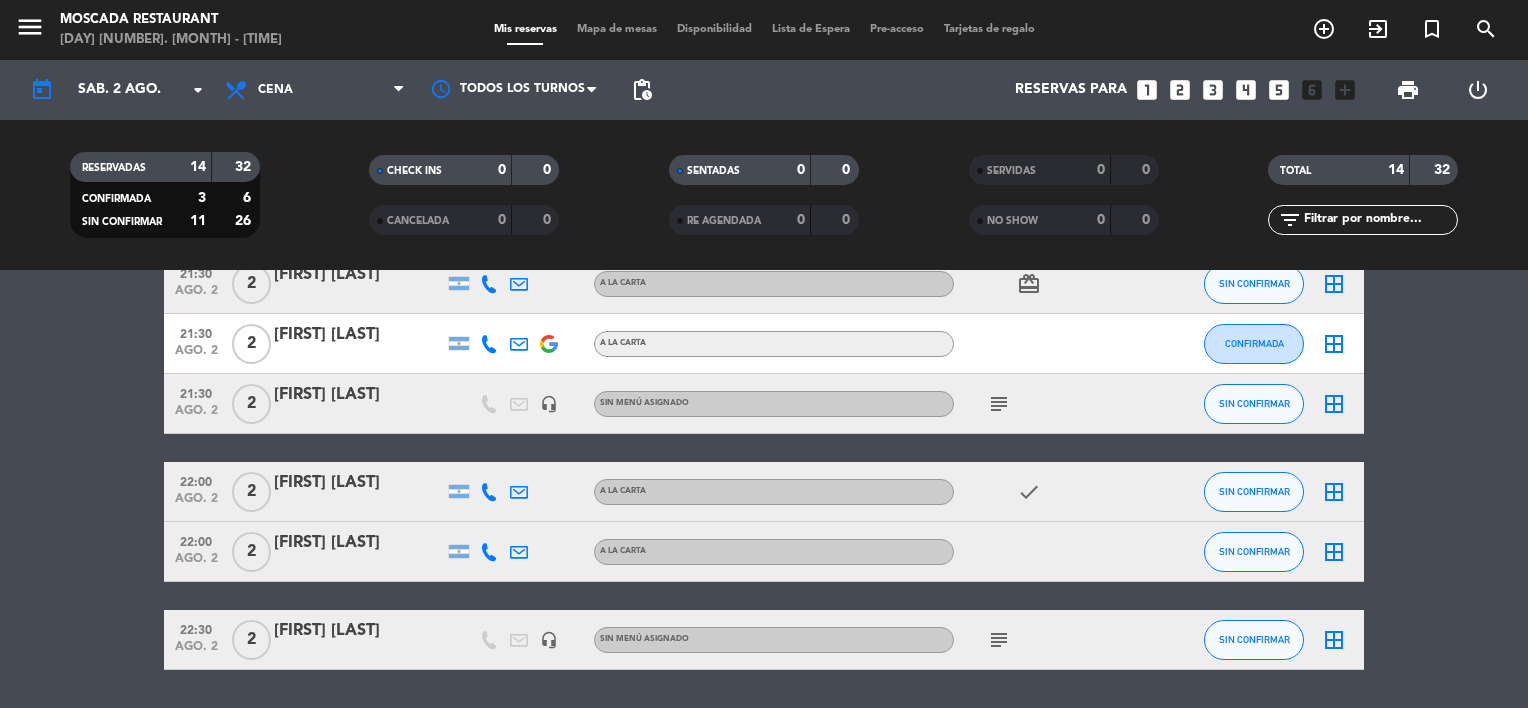 scroll, scrollTop: 733, scrollLeft: 0, axis: vertical 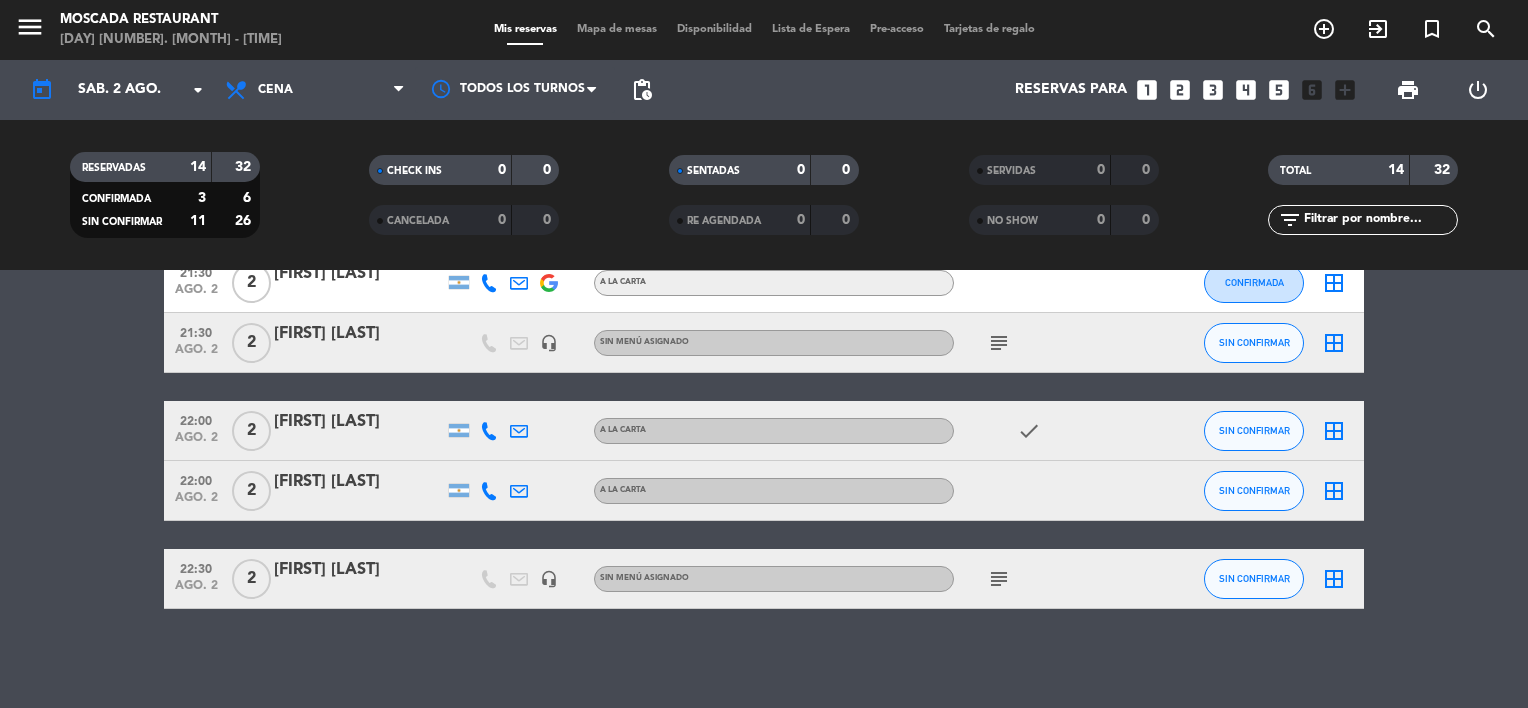 click on "subject" 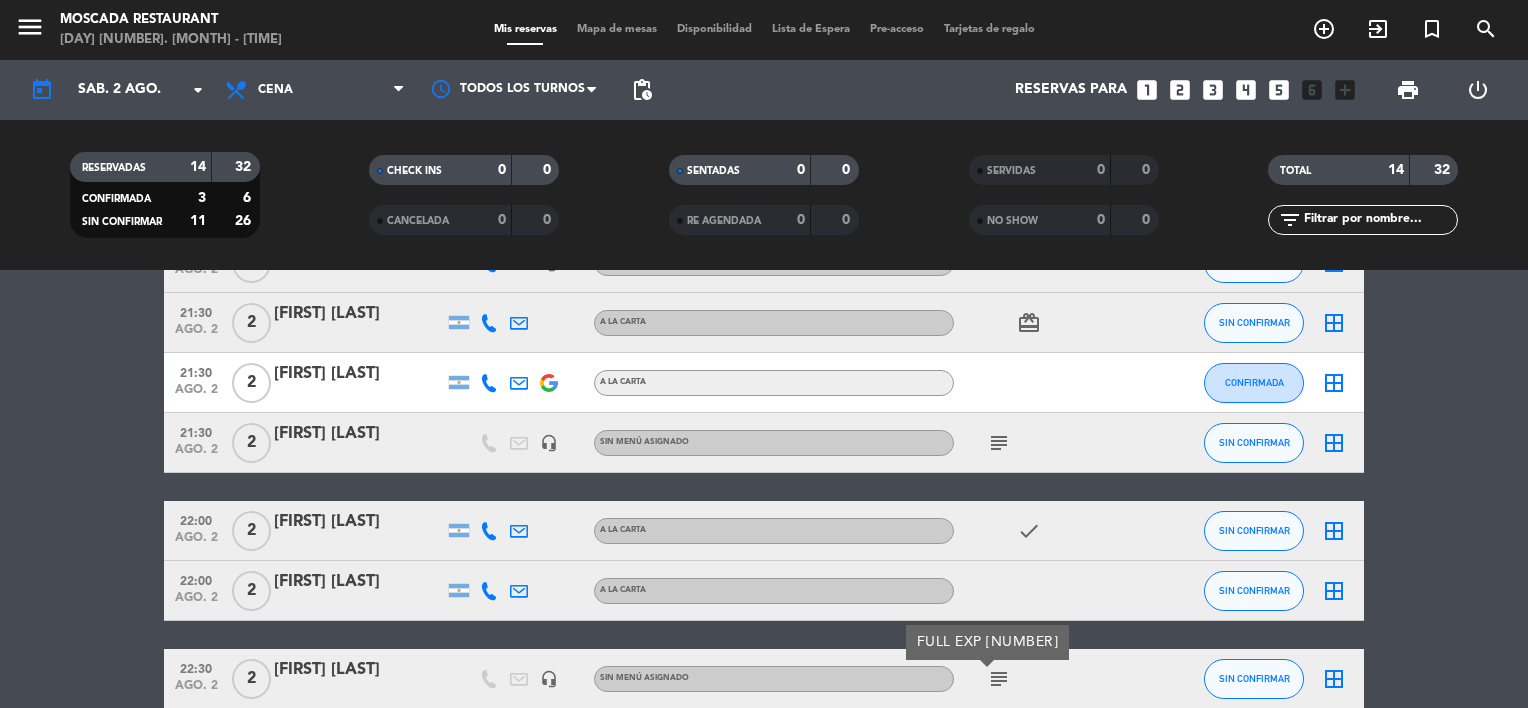 click on "subject" 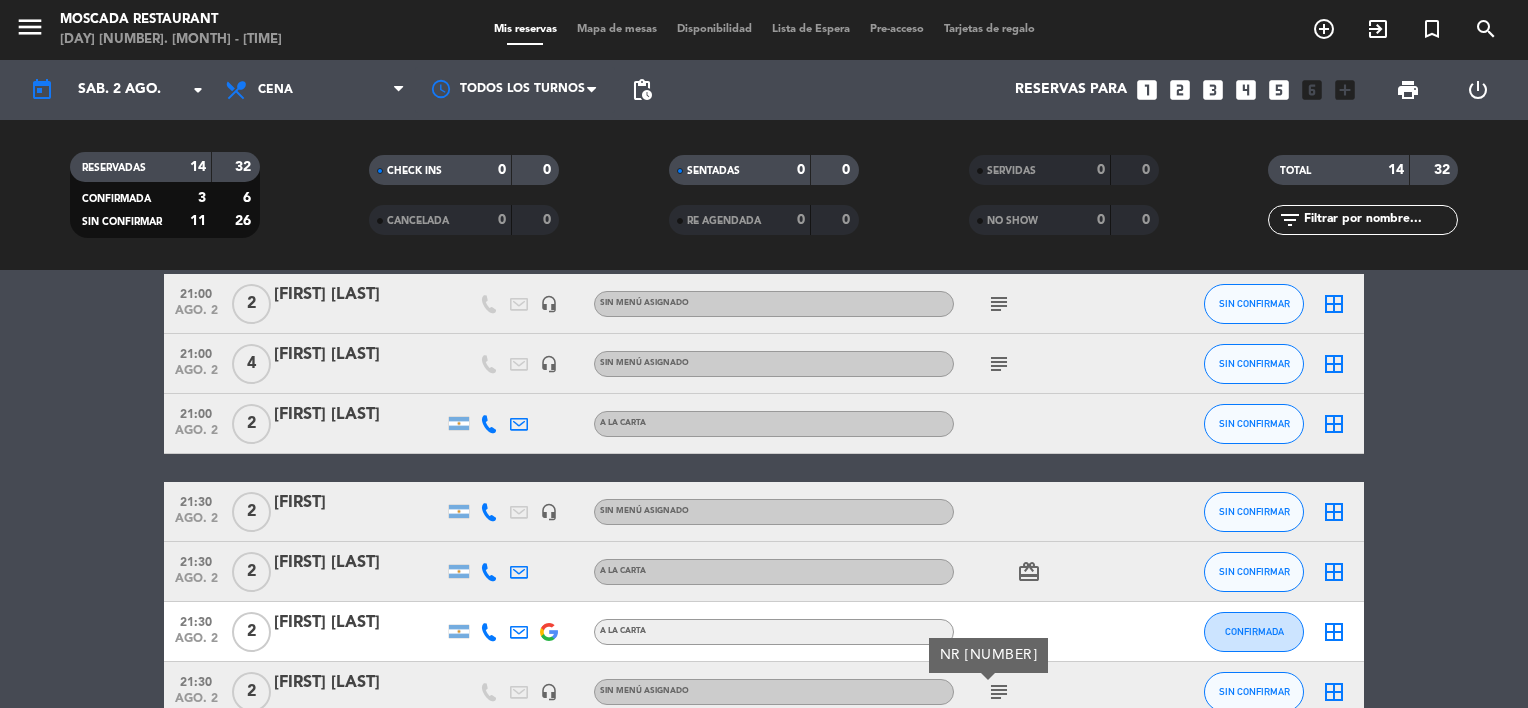 scroll, scrollTop: 233, scrollLeft: 0, axis: vertical 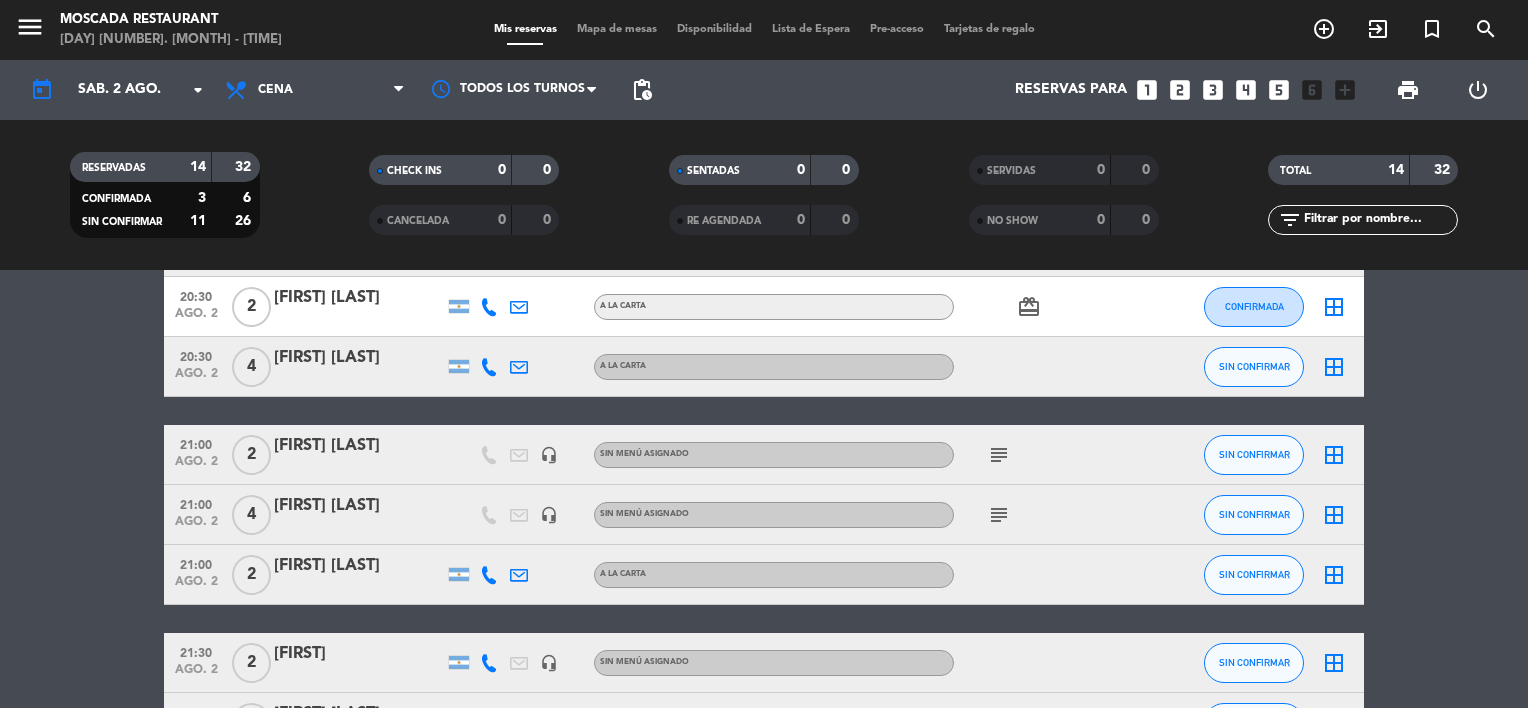 click on "subject" 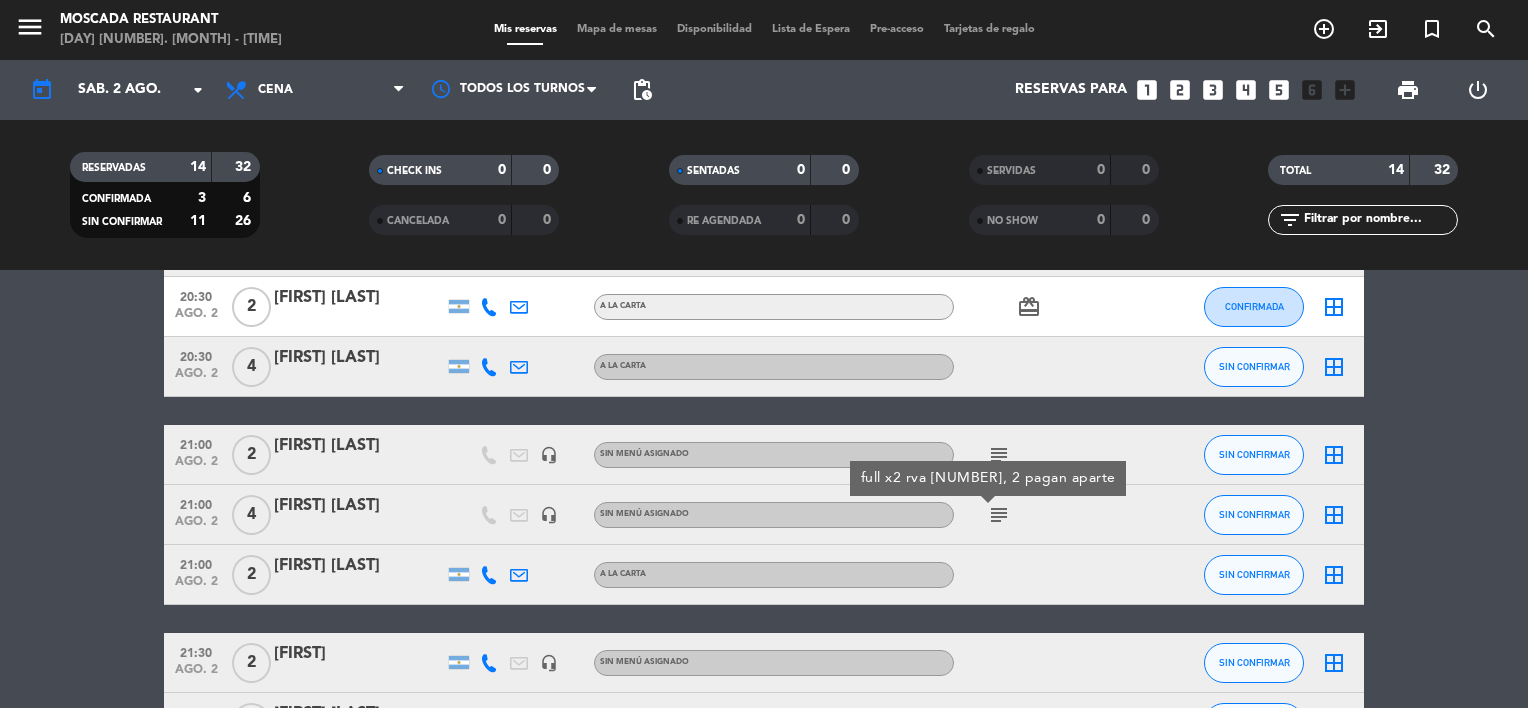 click on "subject" 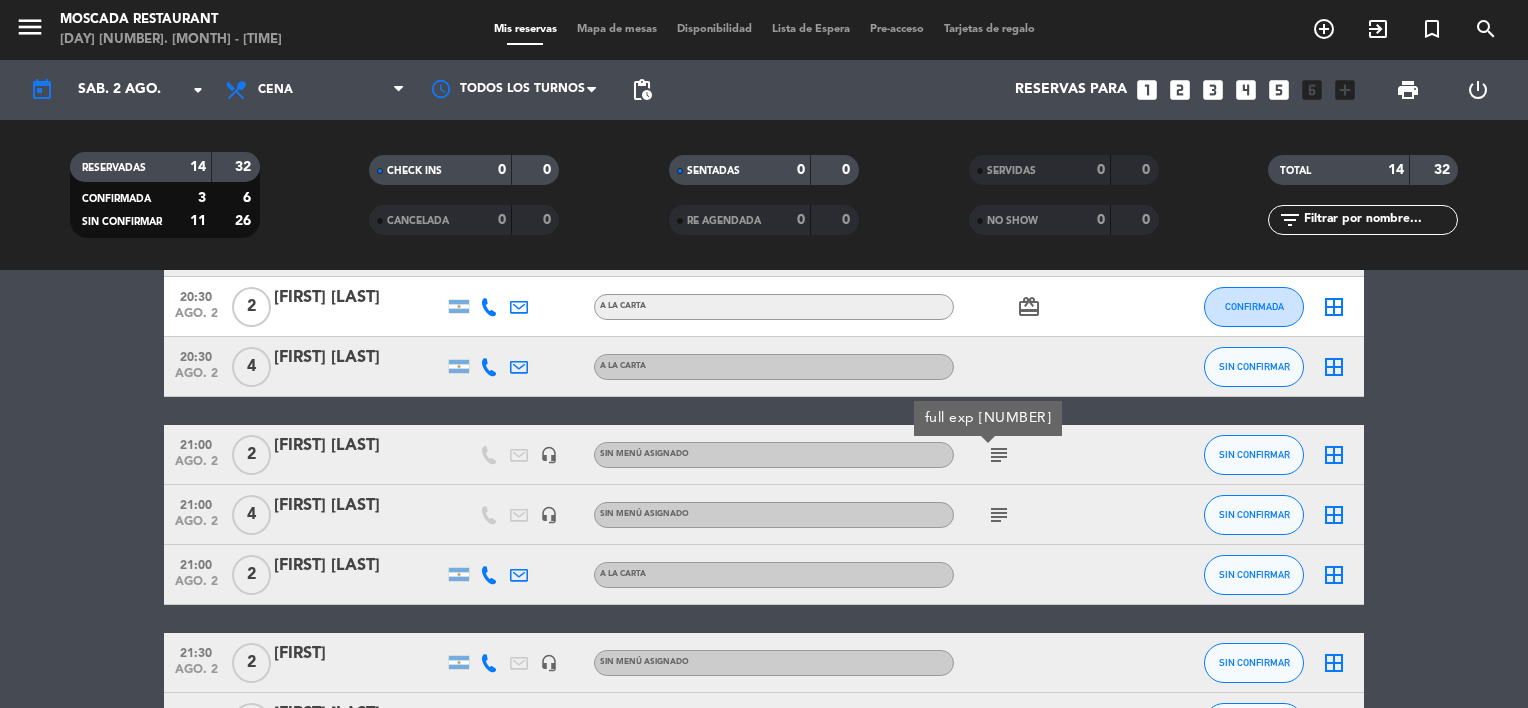 scroll, scrollTop: 0, scrollLeft: 0, axis: both 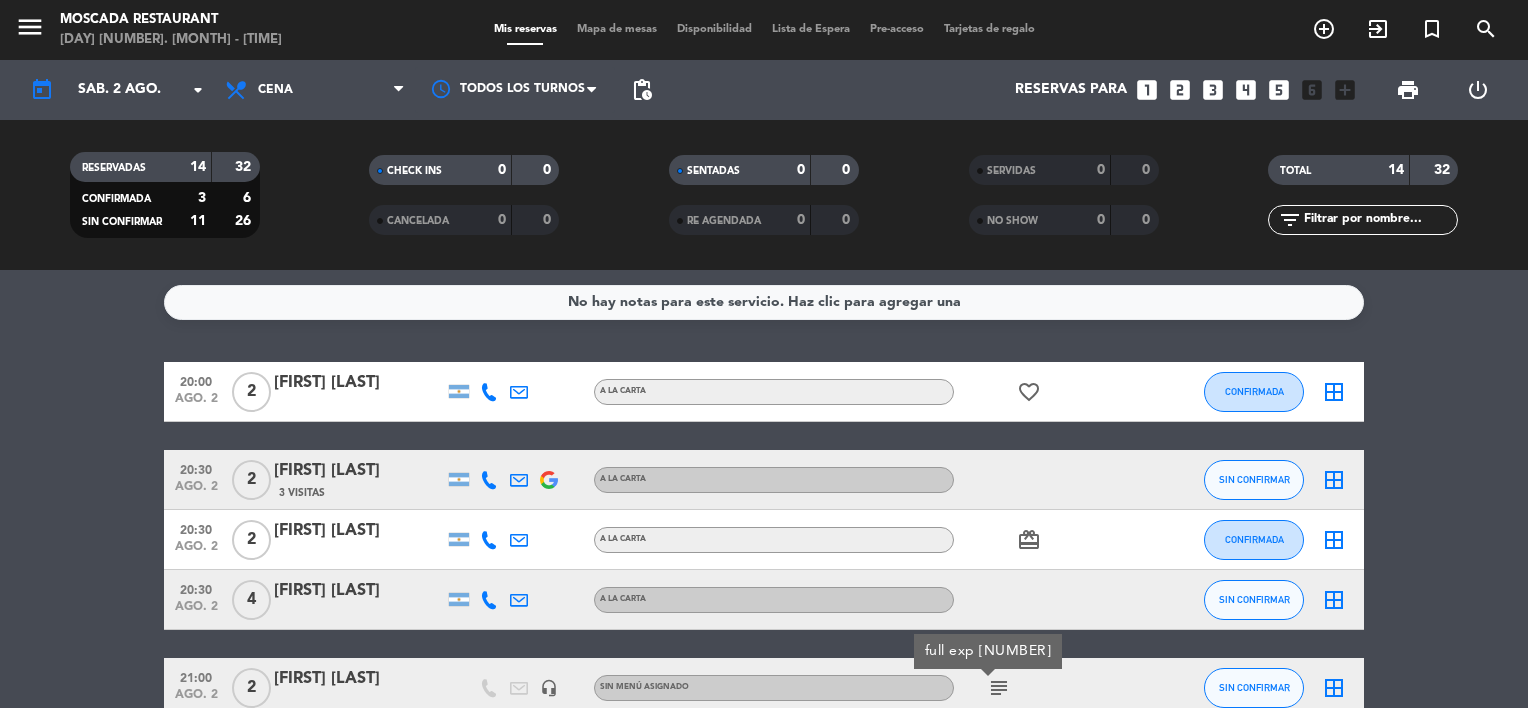 click on "card_giftcard" 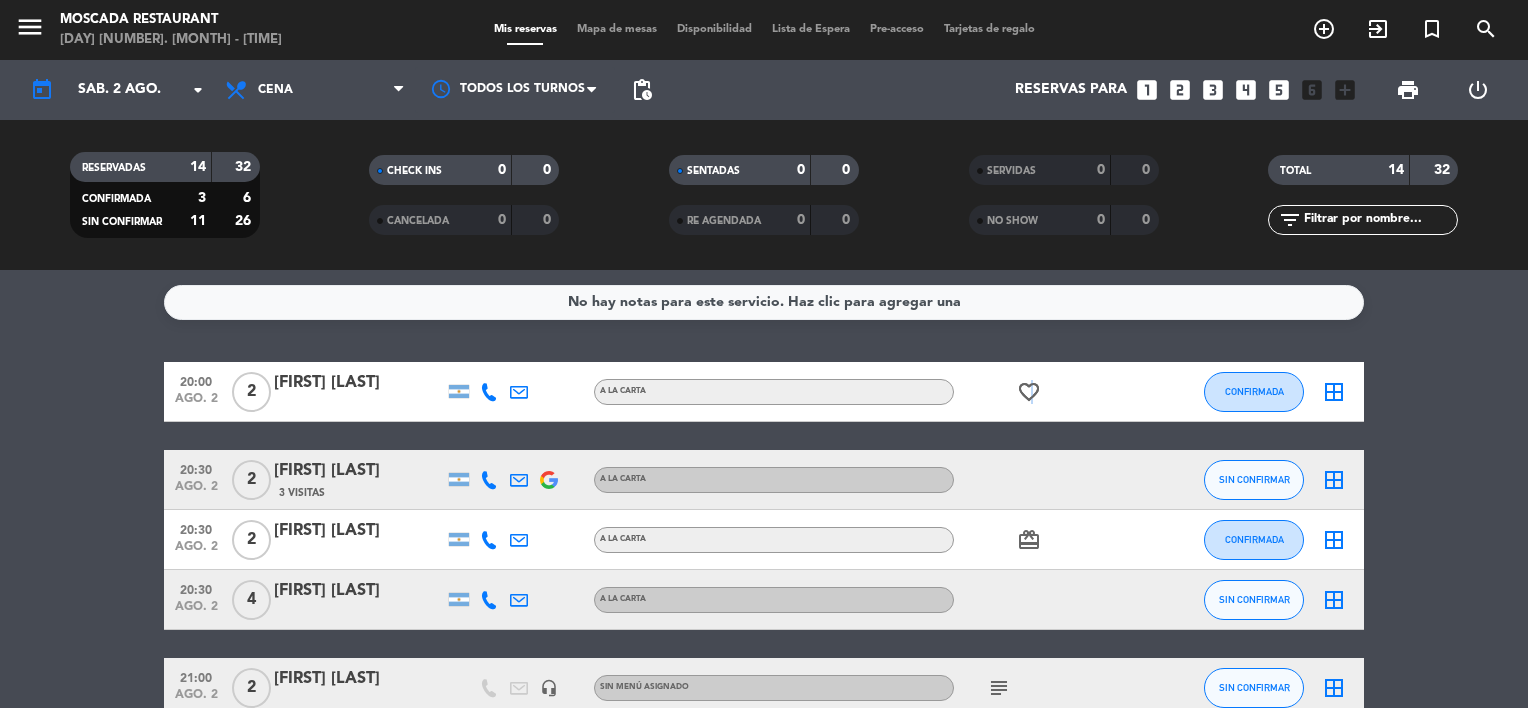 drag, startPoint x: 1018, startPoint y: 559, endPoint x: 1032, endPoint y: 399, distance: 160.61133 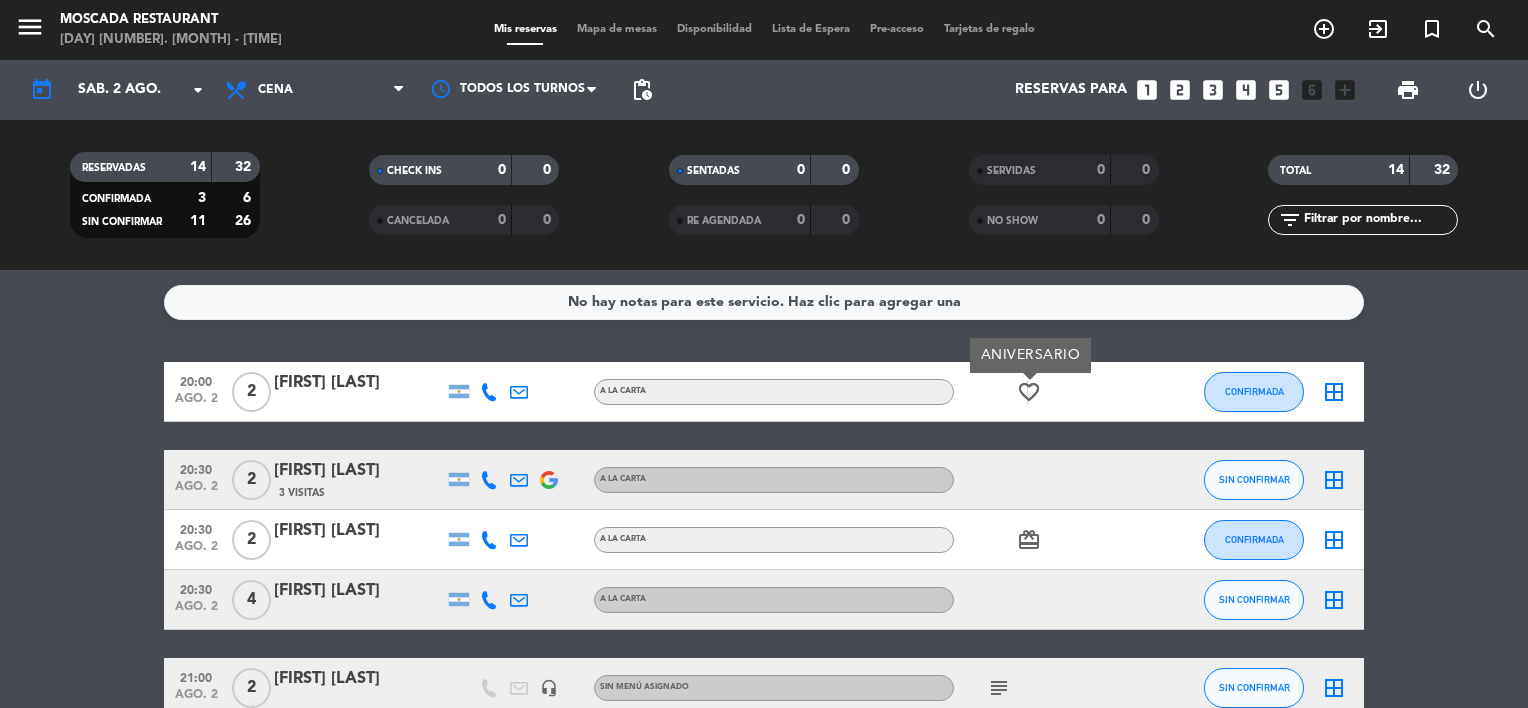 click on "favorite_border" 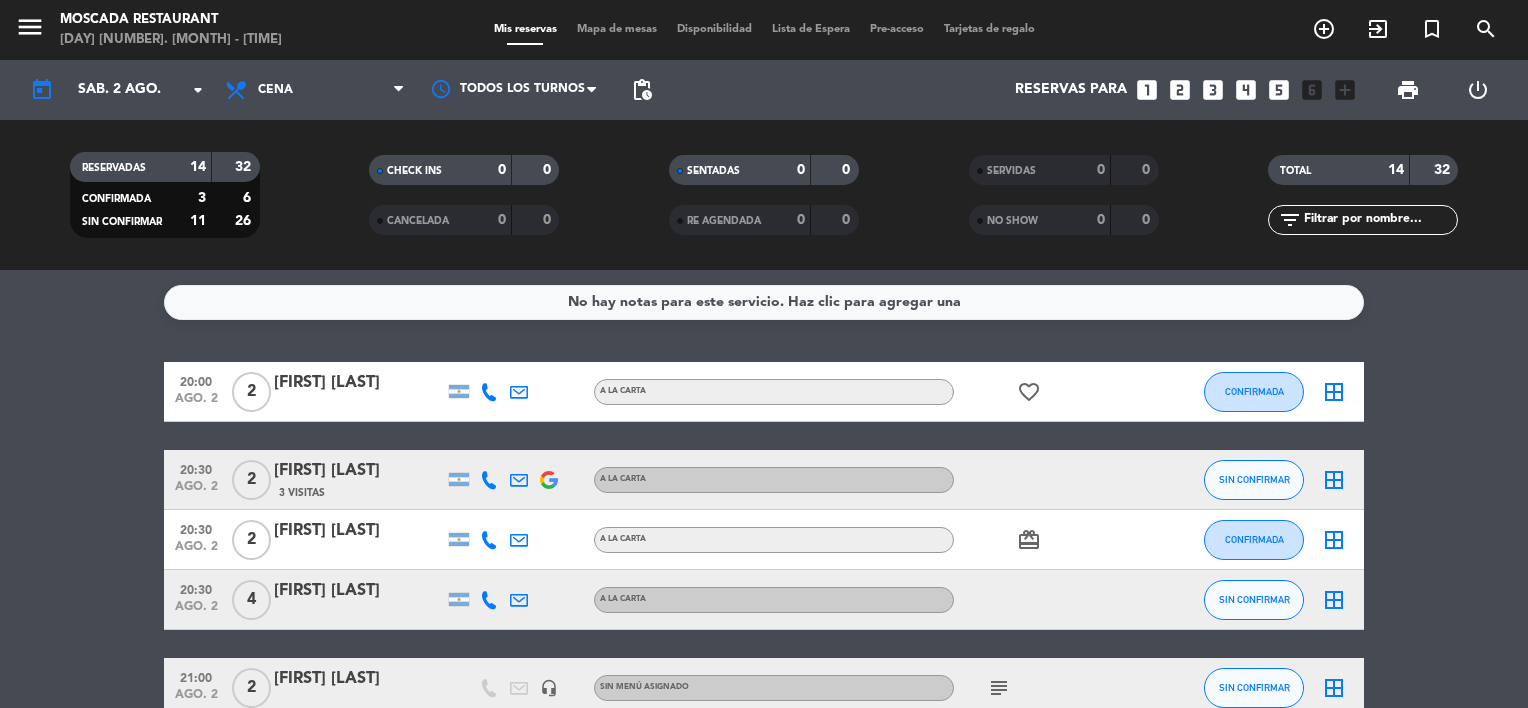 click on "[TIME]   ago. 2   2   [FIRST] [LAST]   A LA CARTA  favorite_border  CONFIRMADA  border_all   20:30   ago. 2   2   [FIRST] [LAST]   3 Visitas   A LA CARTA SIN CONFIRMAR  border_all   20:30   ago. 2   2   [FIRST] [LAST]   A LA CARTA  card_giftcard  CONFIRMADA  border_all   20:30   ago. 2   4   [FIRST] [LAST]   A LA CARTA SIN CONFIRMAR  border_all   21:00   ago. 2   2   [FIRST] [LAST]   headset_mic  Sin menú asignado  subject  SIN CONFIRMAR  border_all   21:00   ago. 2   4   [FIRST] [LAST]   headset_mic  Sin menú asignado  subject  SIN CONFIRMAR  border_all   21:00   ago. 2   2   [FIRST] [LAST]   A LA CARTA SIN CONFIRMAR  border_all   21:30   ago. 2   2   [FIRST]    headset_mic  Sin menú asignado SIN CONFIRMAR  border_all   21:30   ago. 2   2   [FIRST] [LAST]   A LA CARTA  card_giftcard  SIN CONFIRMAR  border_all   21:30   ago. 2   2   [FIRST] [LAST]   A LA CARTA CONFIRMADA  border_all   21:30   ago. 2   2   [FIRST] [LAST]   headset_mic  Sin menú asignado  subject  SIN CONFIRMAR  border_all   22:00   ago. 2   2   2" 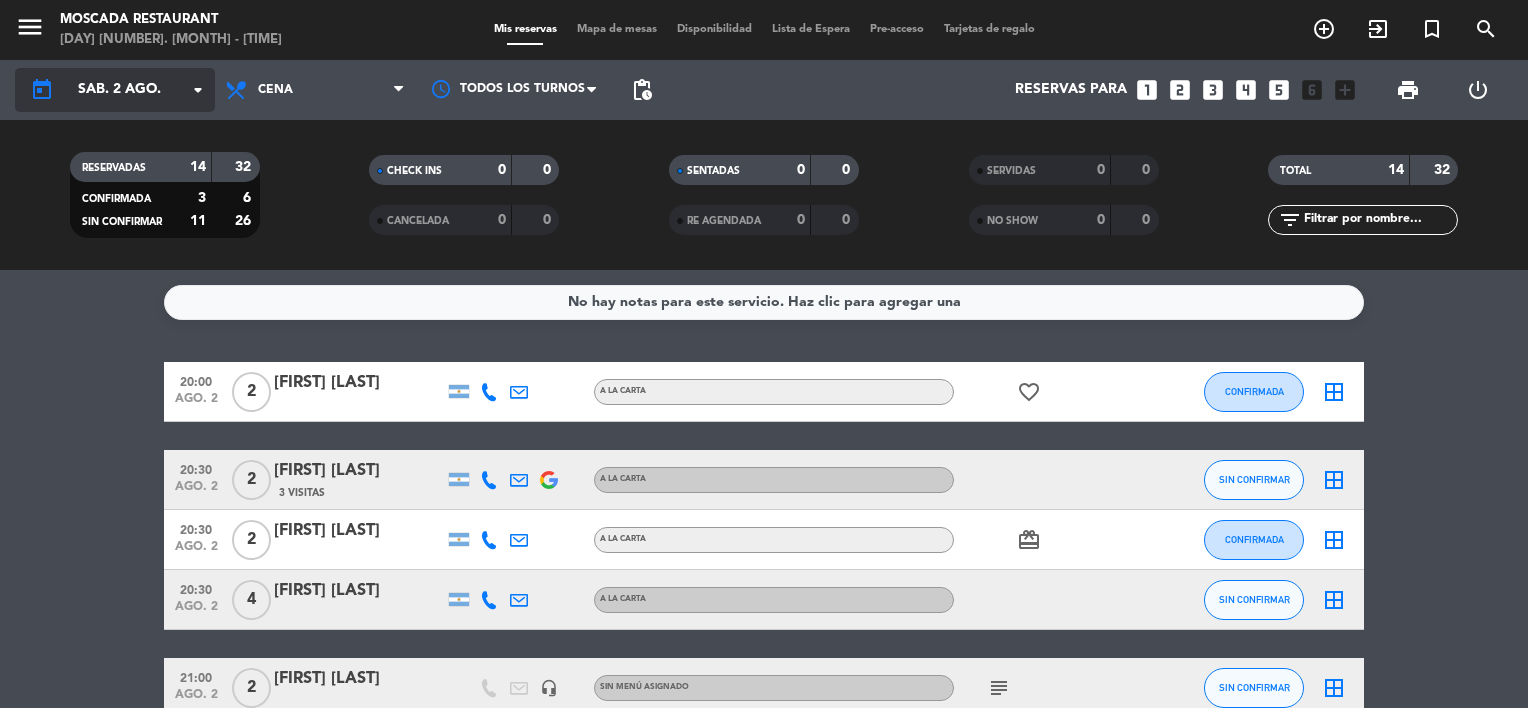 click on "sáb. 2 ago." 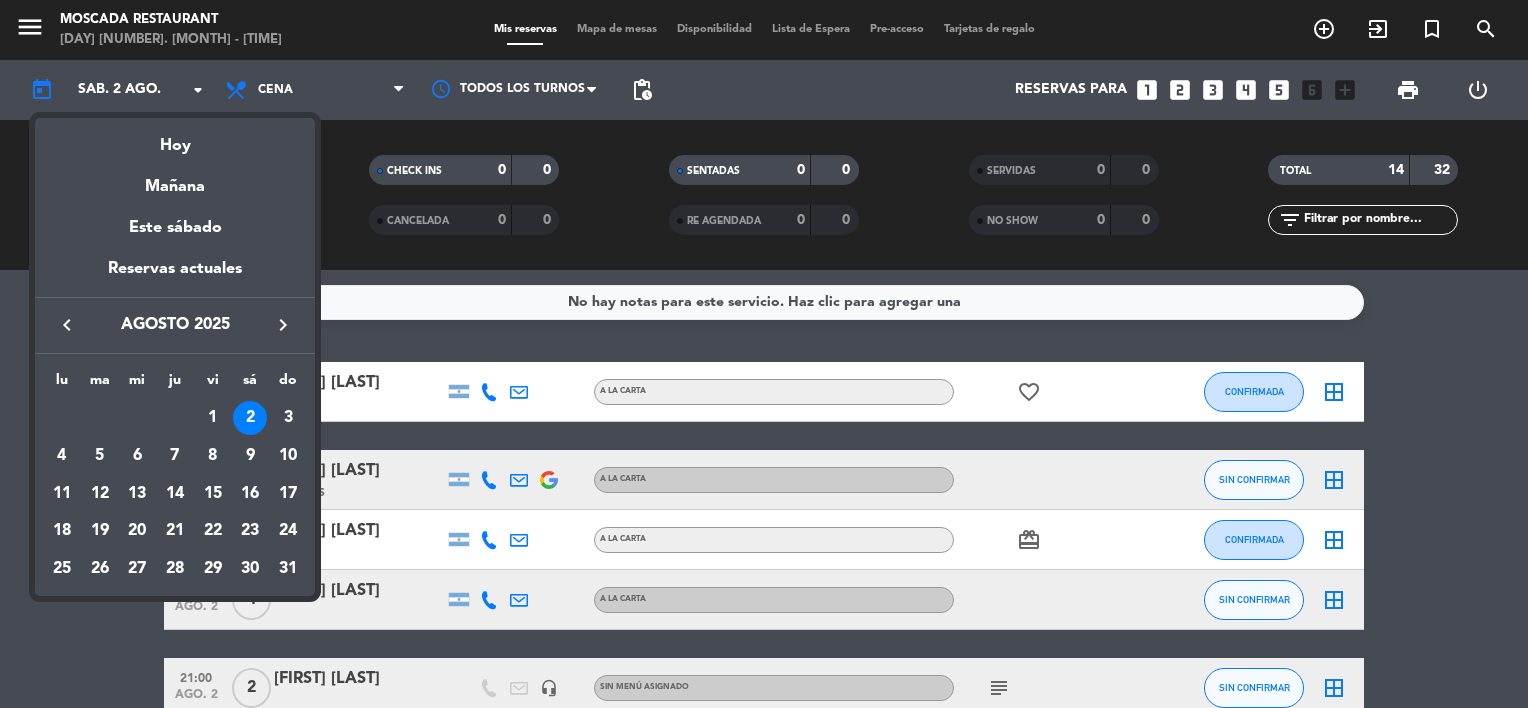 click at bounding box center (764, 354) 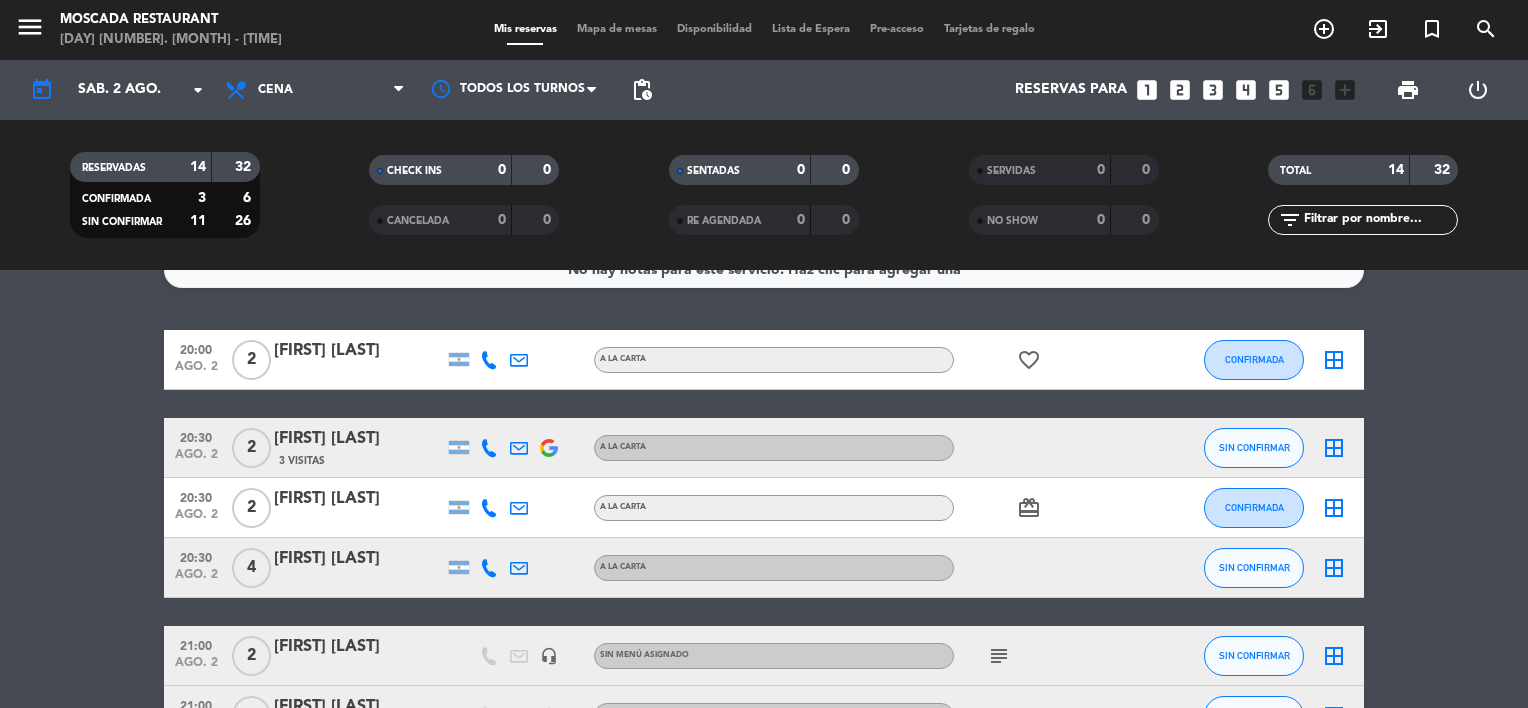 scroll, scrollTop: 0, scrollLeft: 0, axis: both 